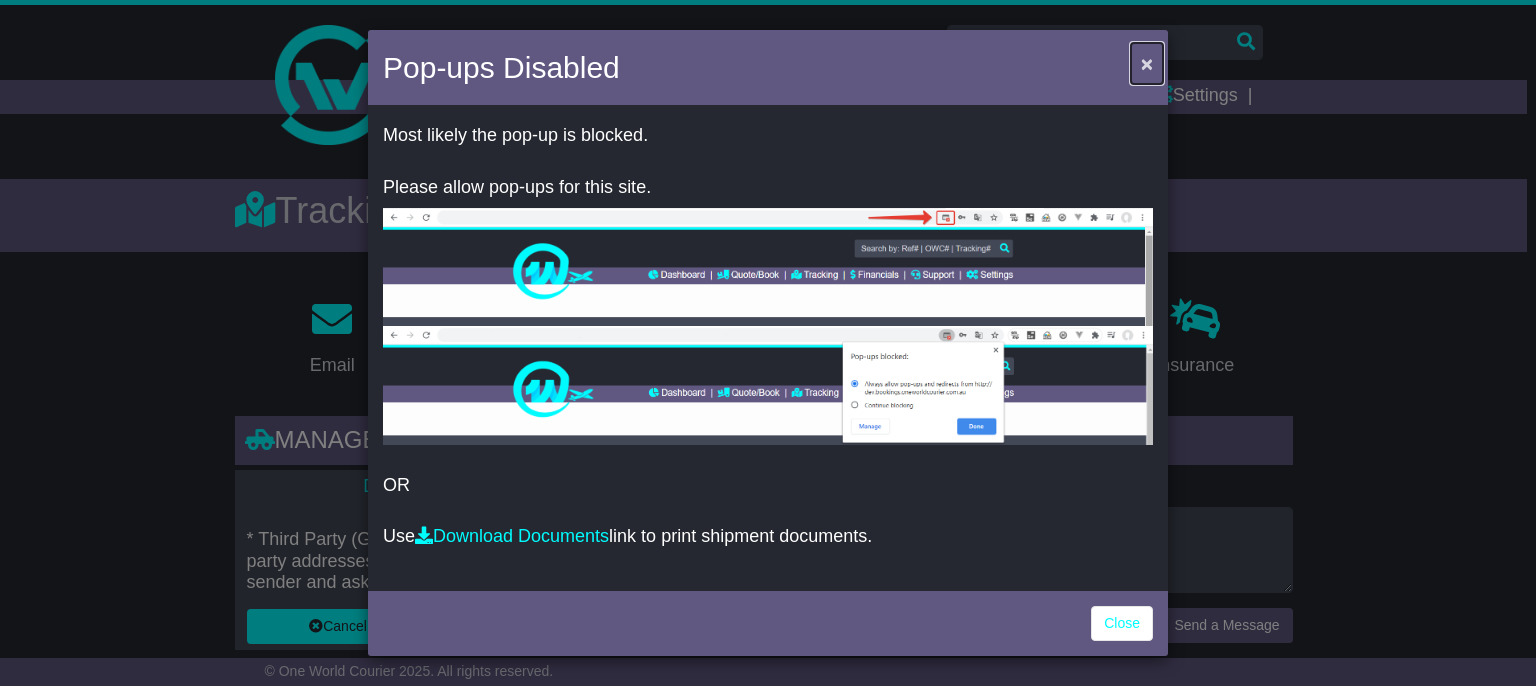 scroll, scrollTop: 0, scrollLeft: 0, axis: both 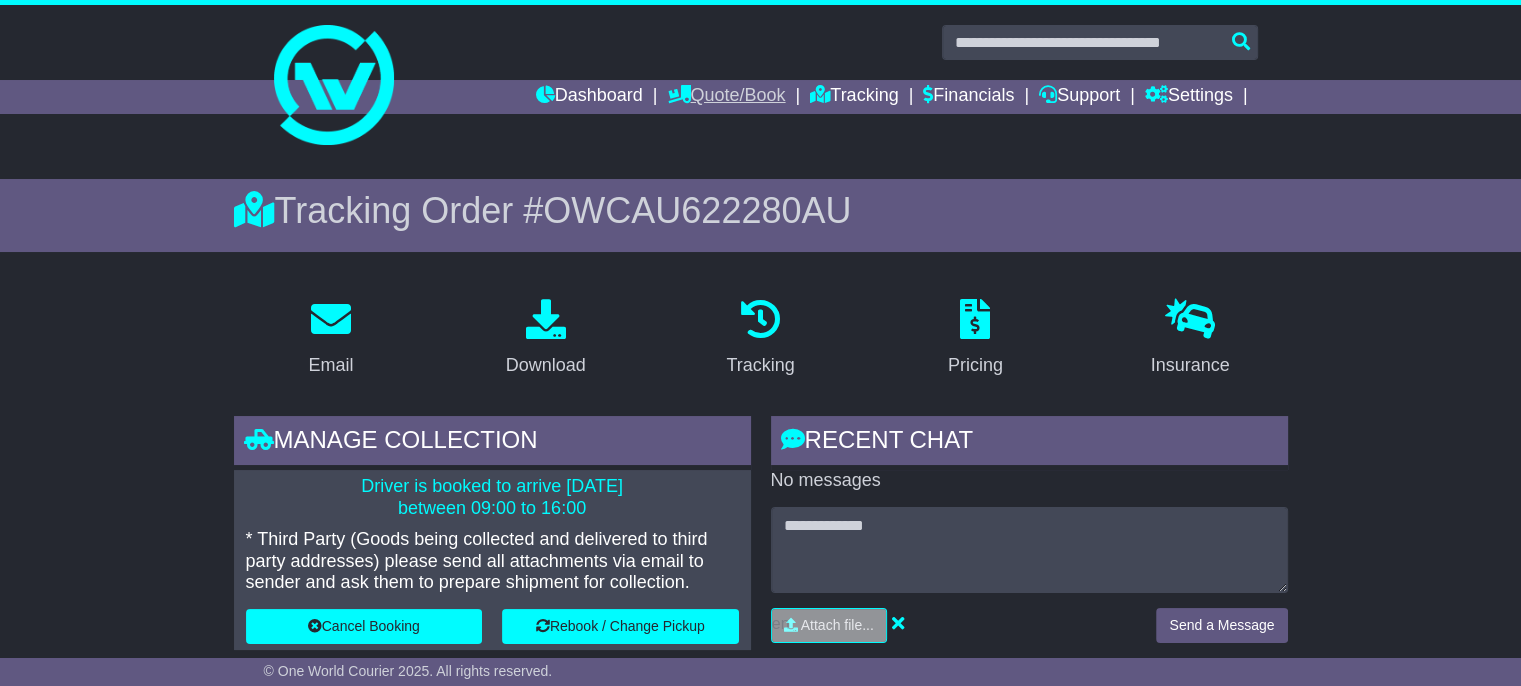 click on "Quote/Book" at bounding box center (726, 97) 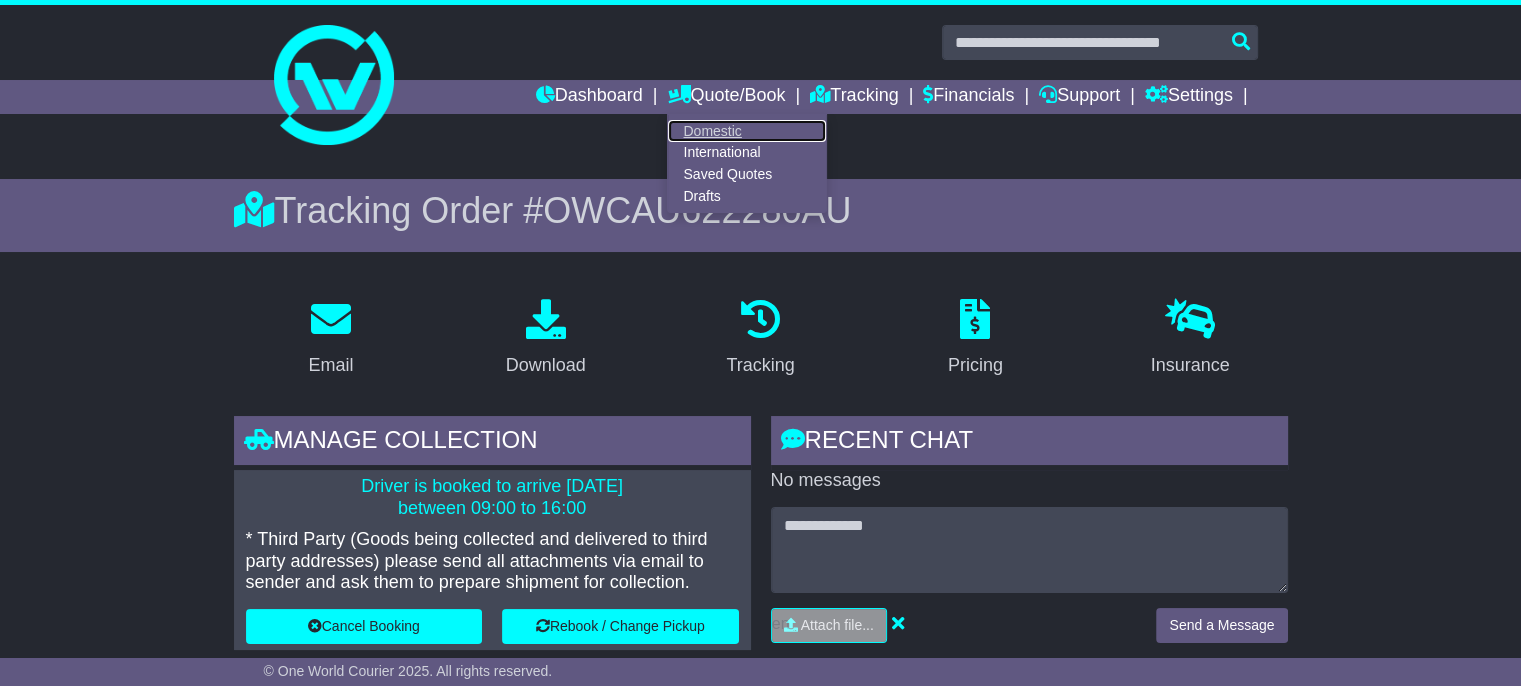 click on "Domestic" at bounding box center [747, 131] 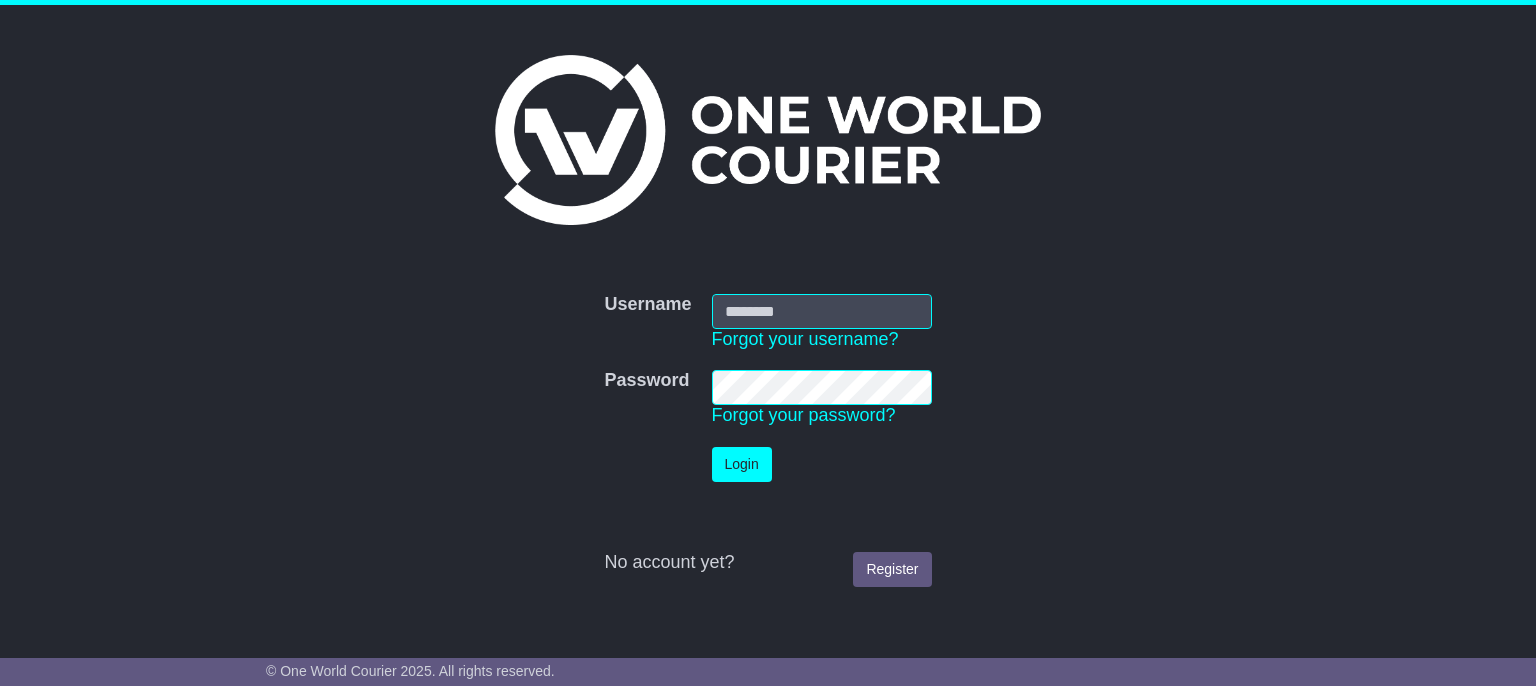 scroll, scrollTop: 0, scrollLeft: 0, axis: both 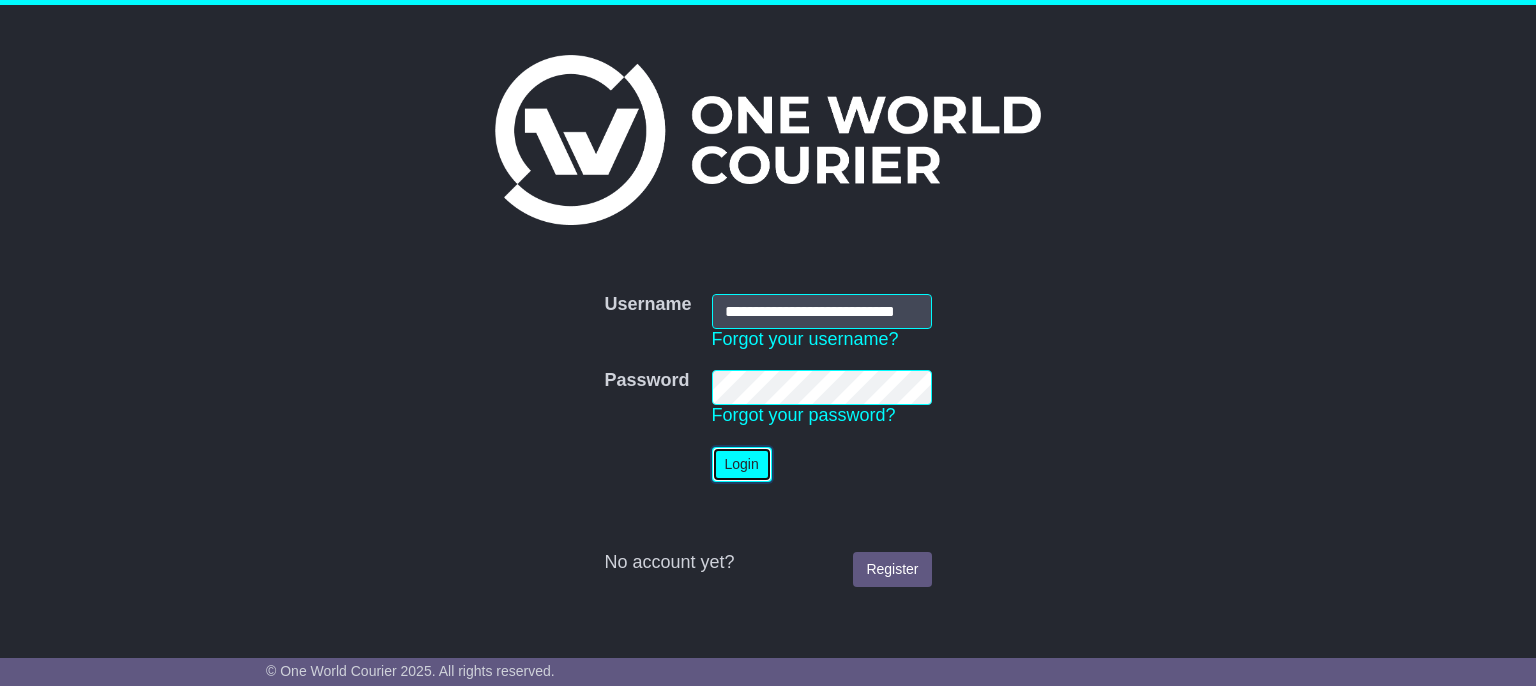 click on "Login" at bounding box center [742, 464] 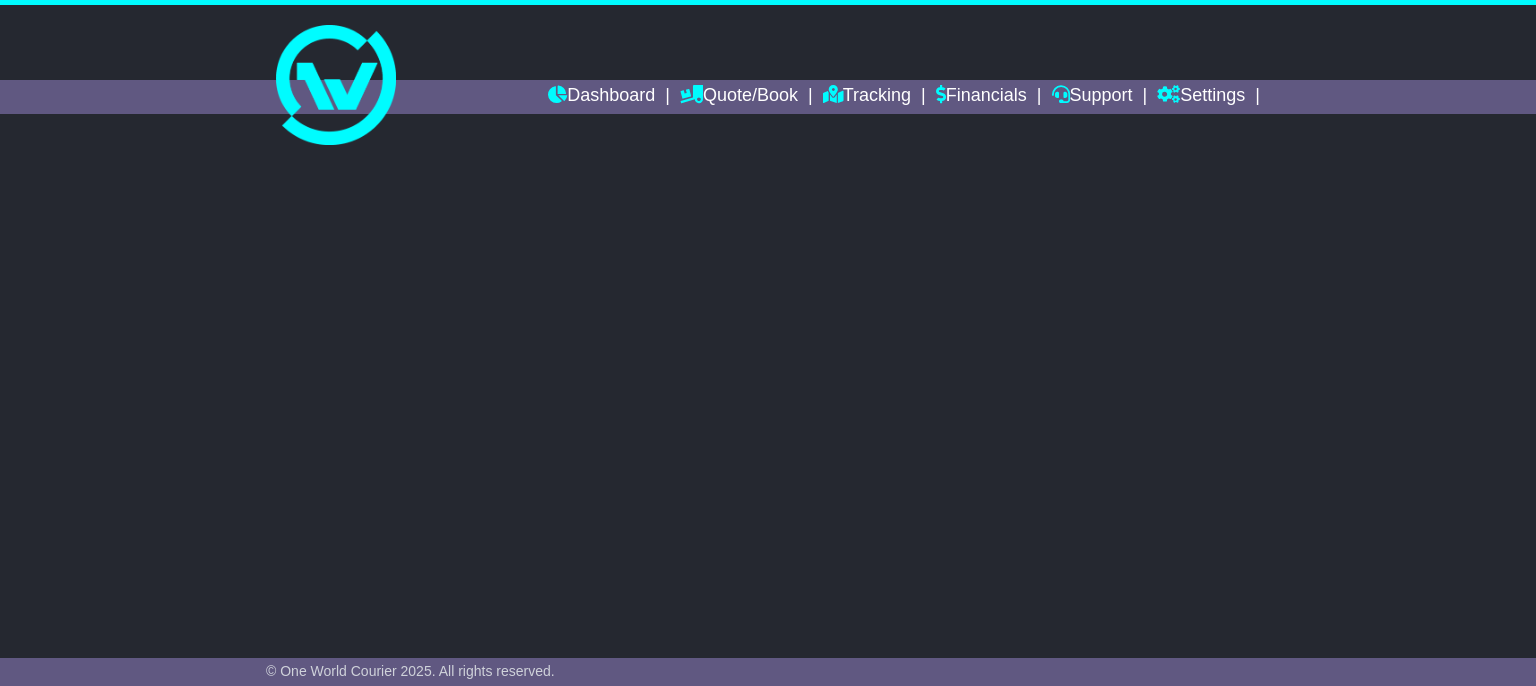 scroll, scrollTop: 0, scrollLeft: 0, axis: both 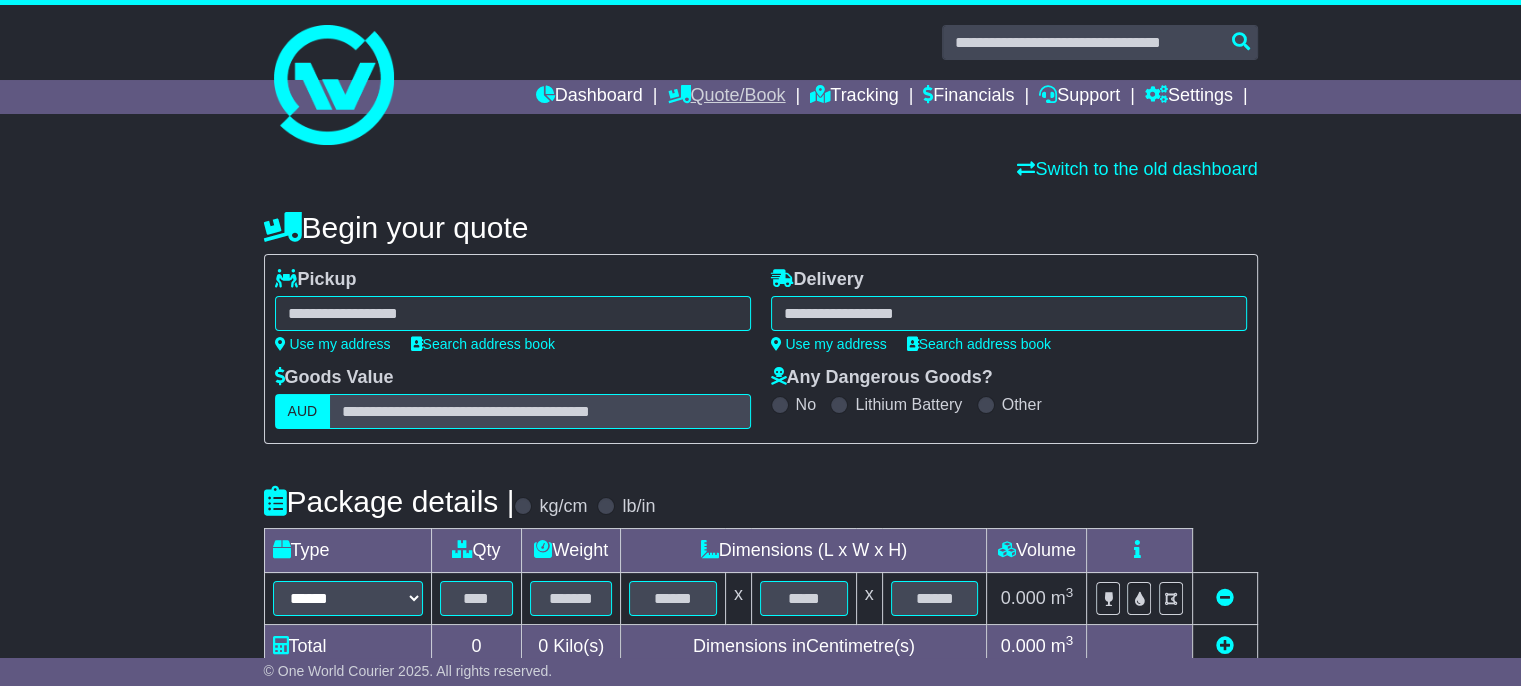 click on "Quote/Book" at bounding box center (726, 97) 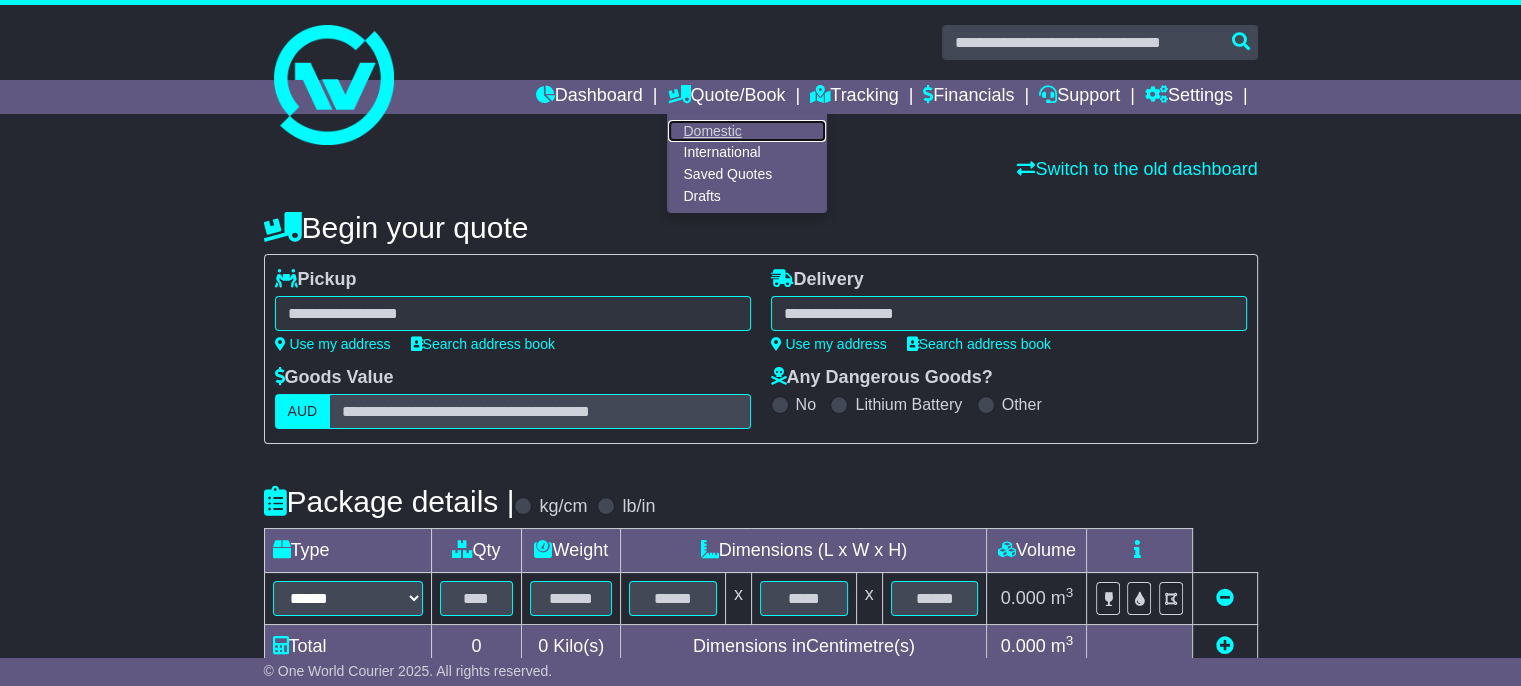 click on "Domestic" at bounding box center (747, 131) 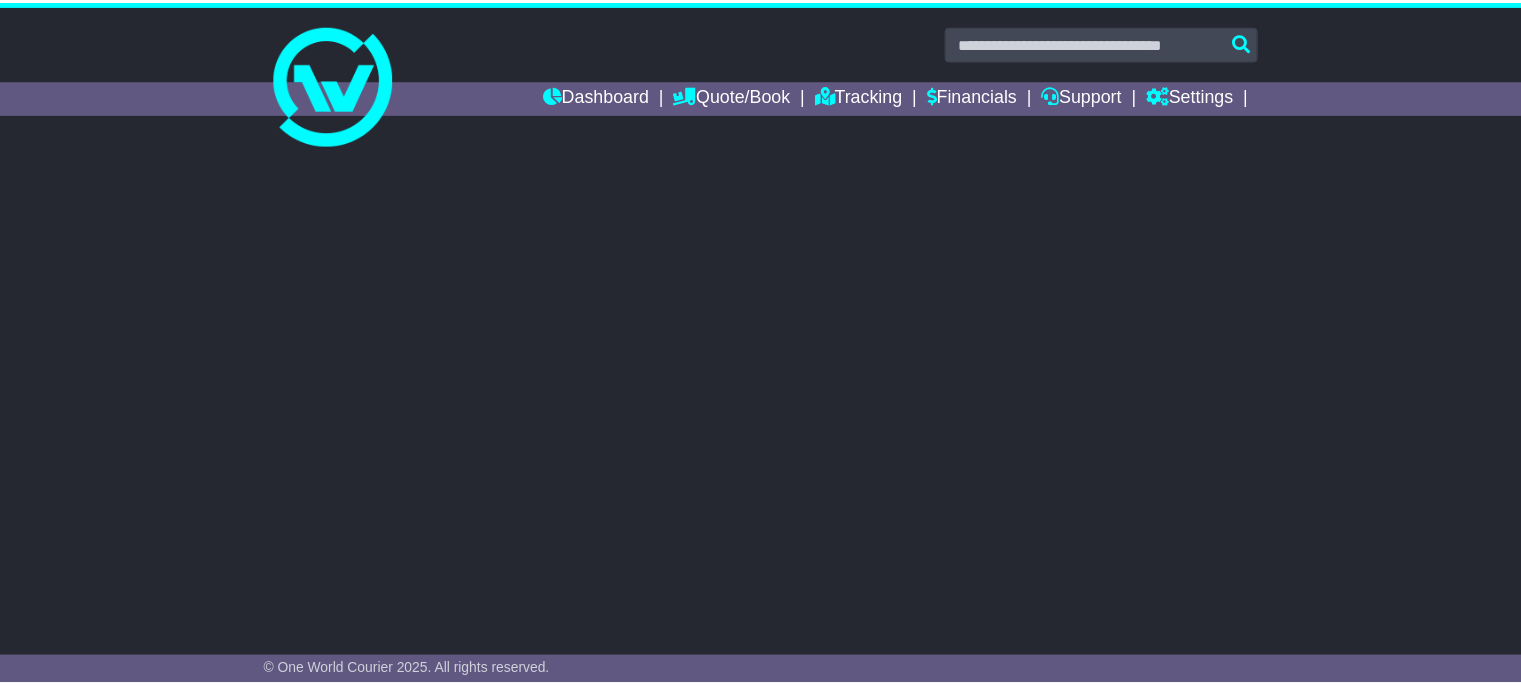 scroll, scrollTop: 0, scrollLeft: 0, axis: both 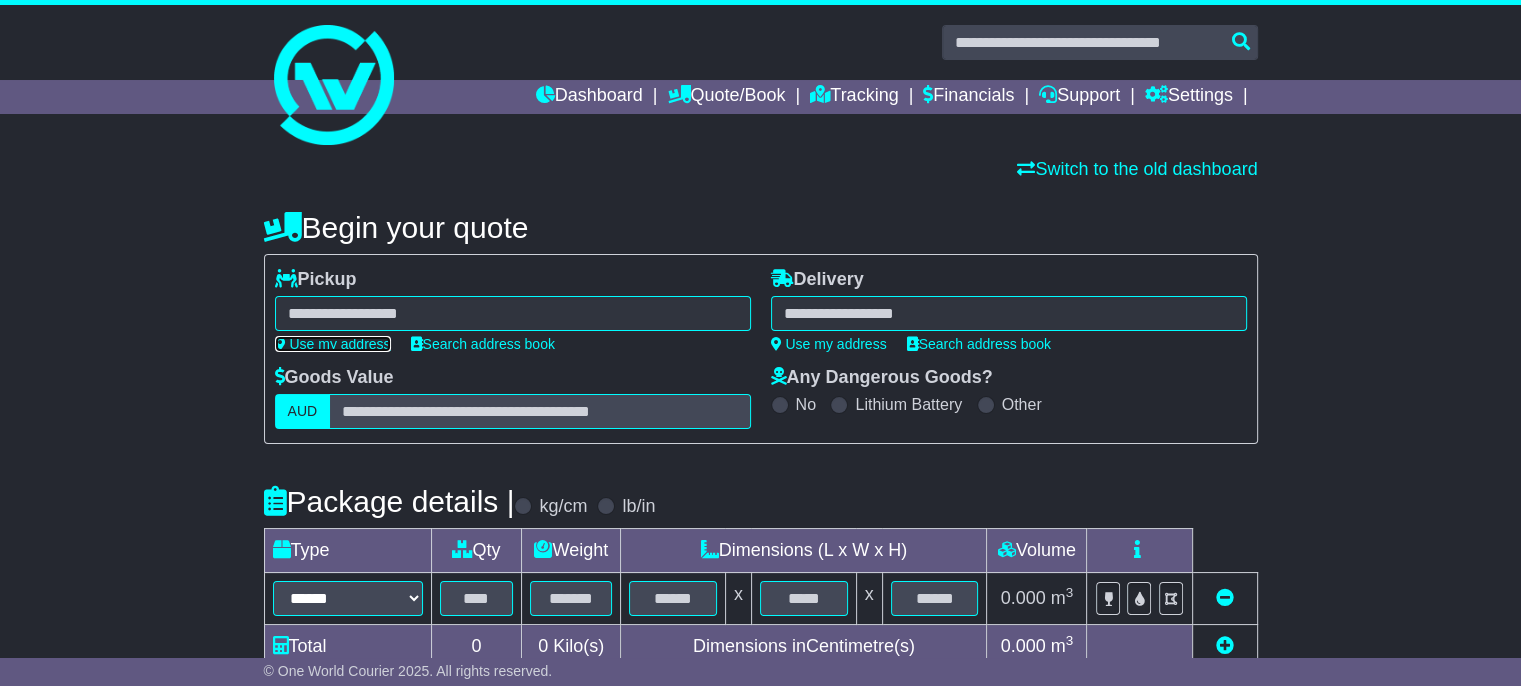 click on "Use my address" at bounding box center (333, 344) 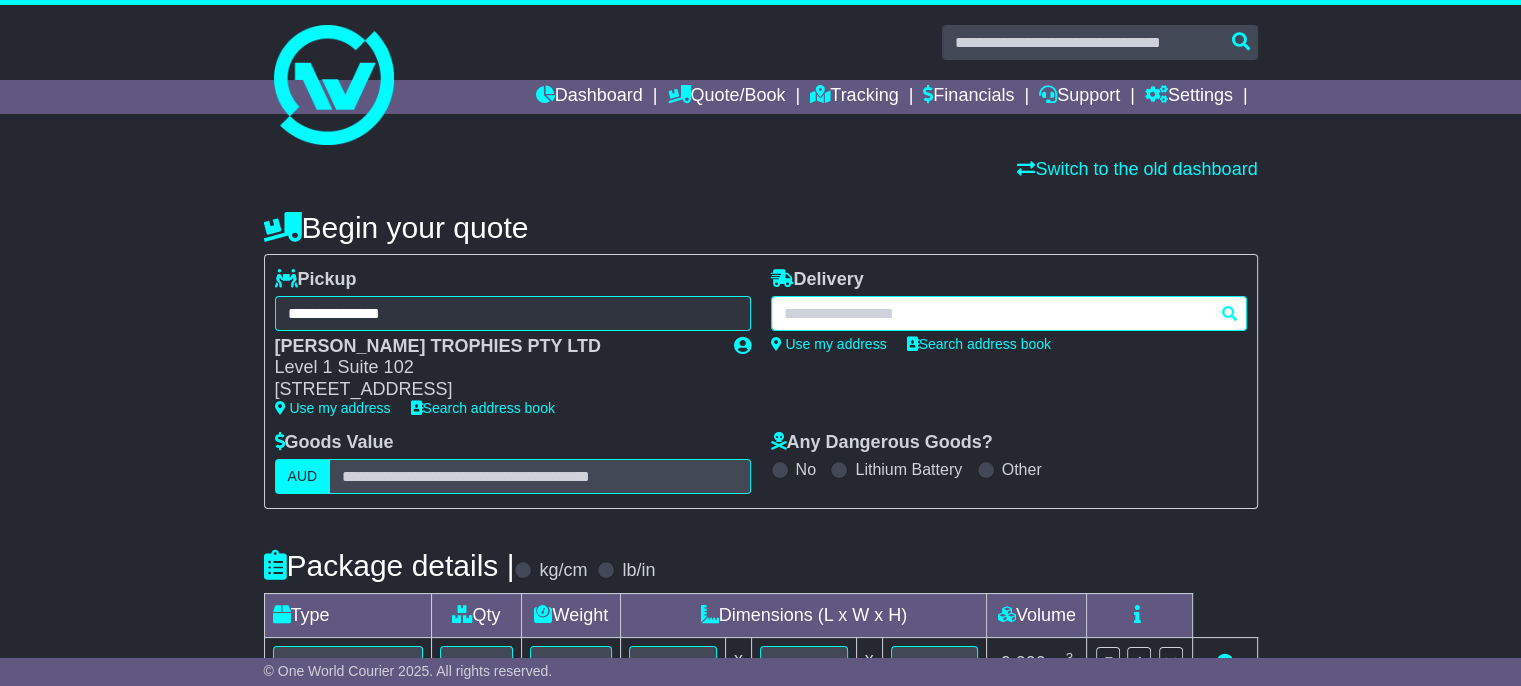 click at bounding box center (1009, 313) 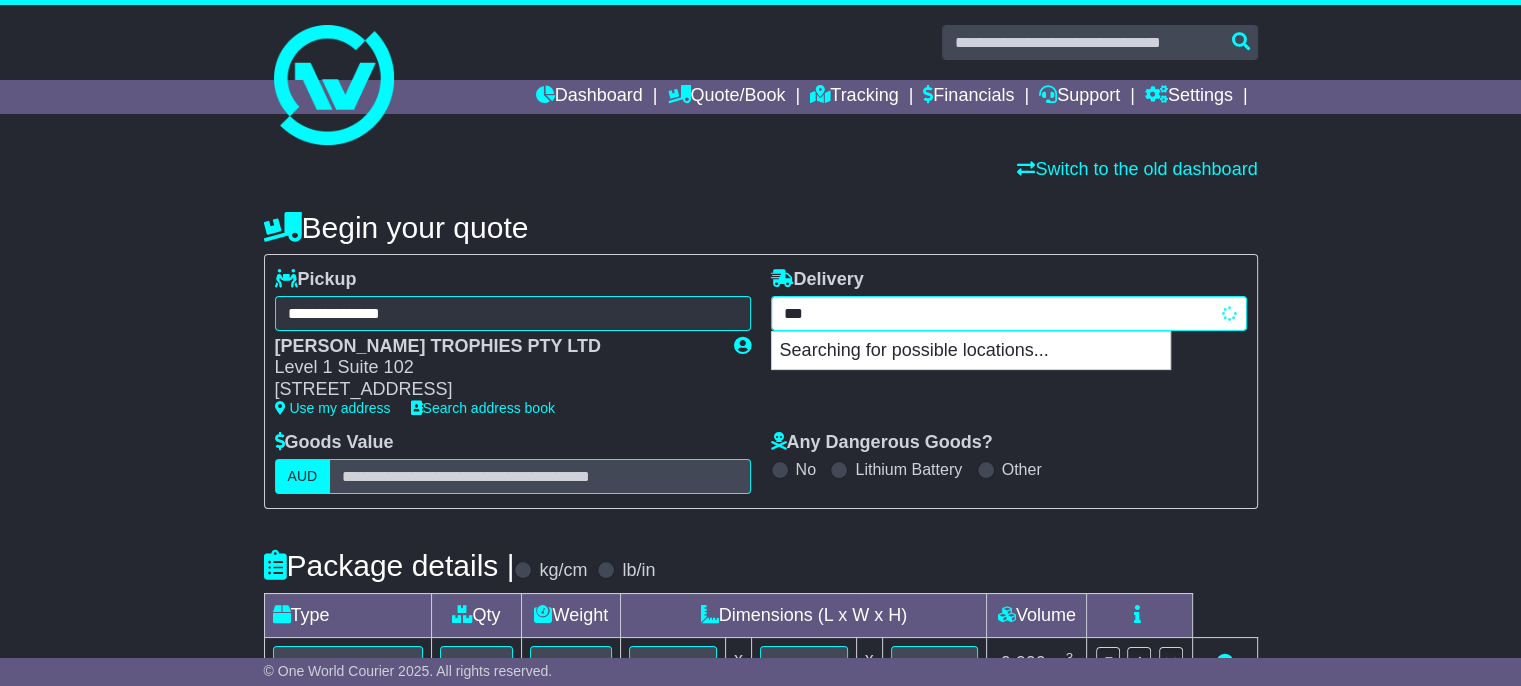 type on "****" 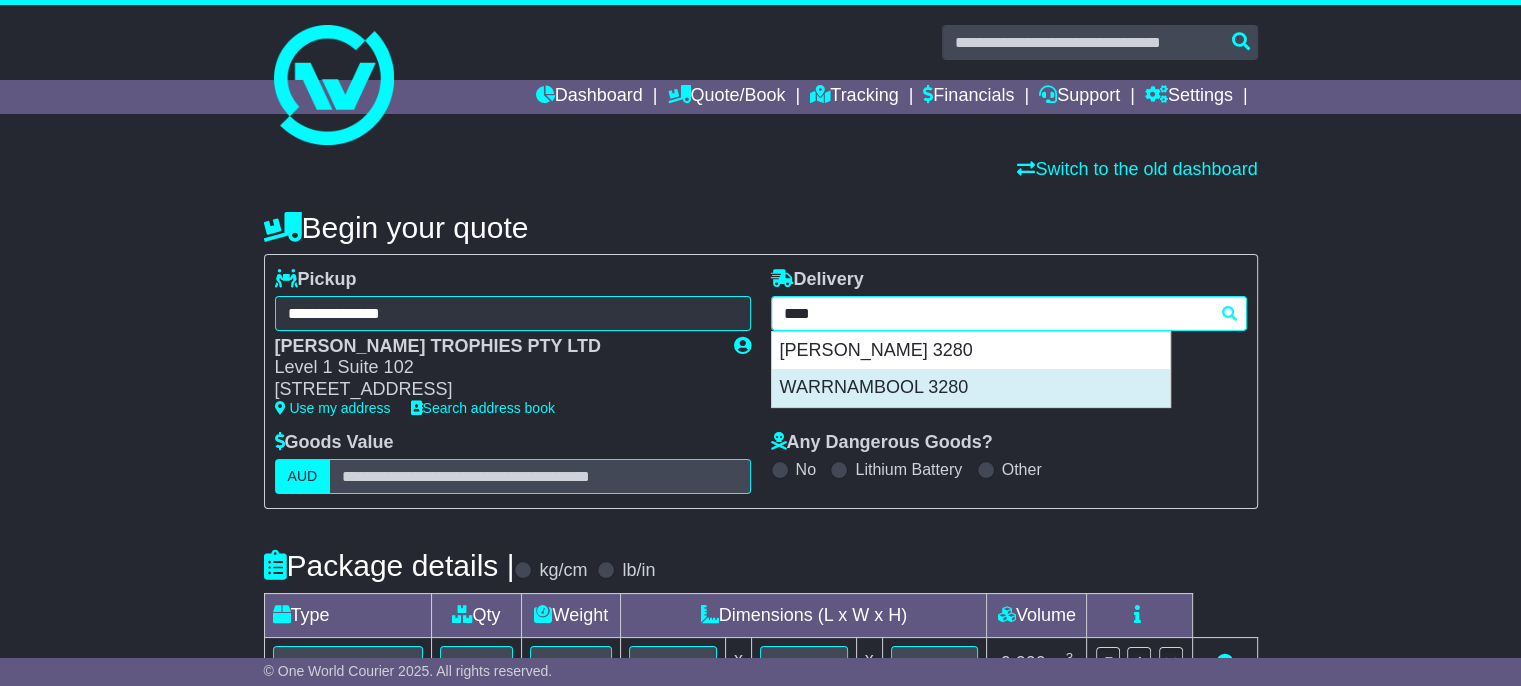 click on "WARRNAMBOOL 3280" at bounding box center [971, 388] 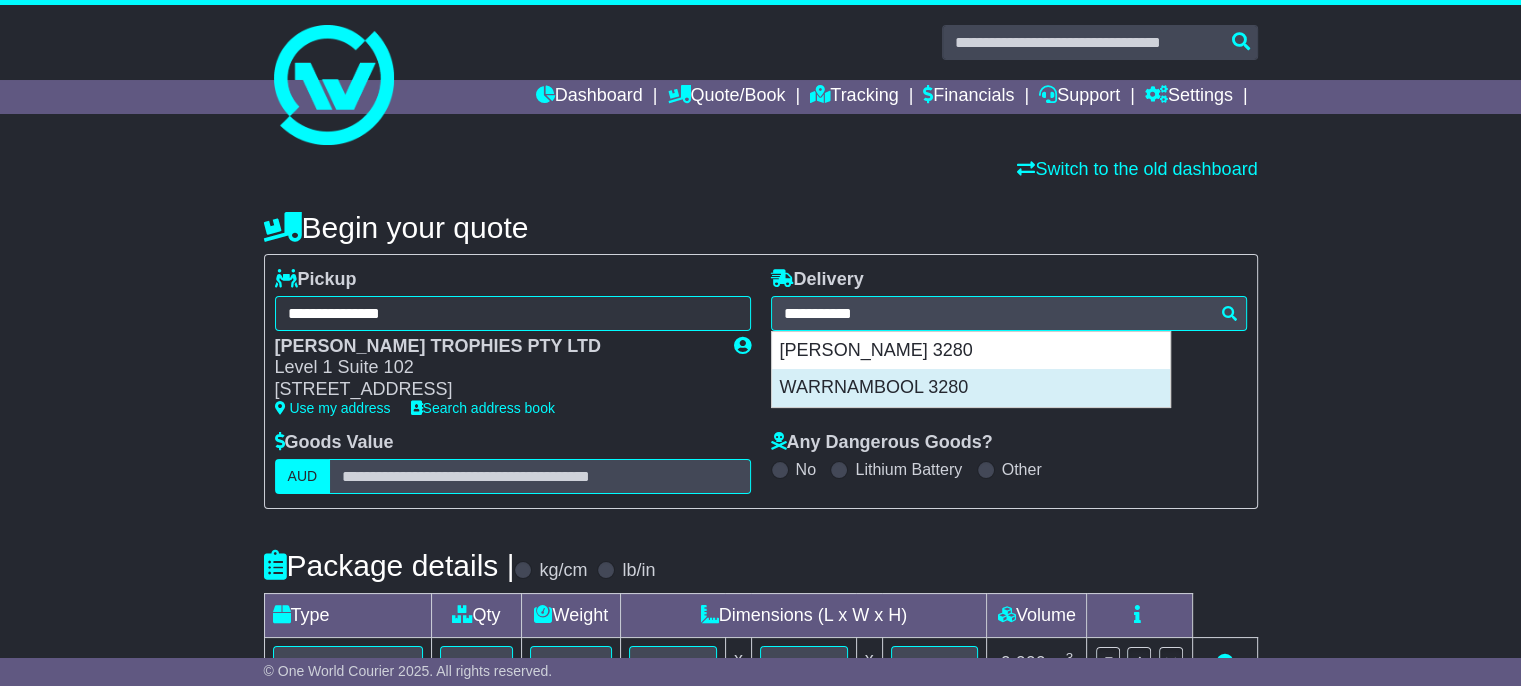 type on "**********" 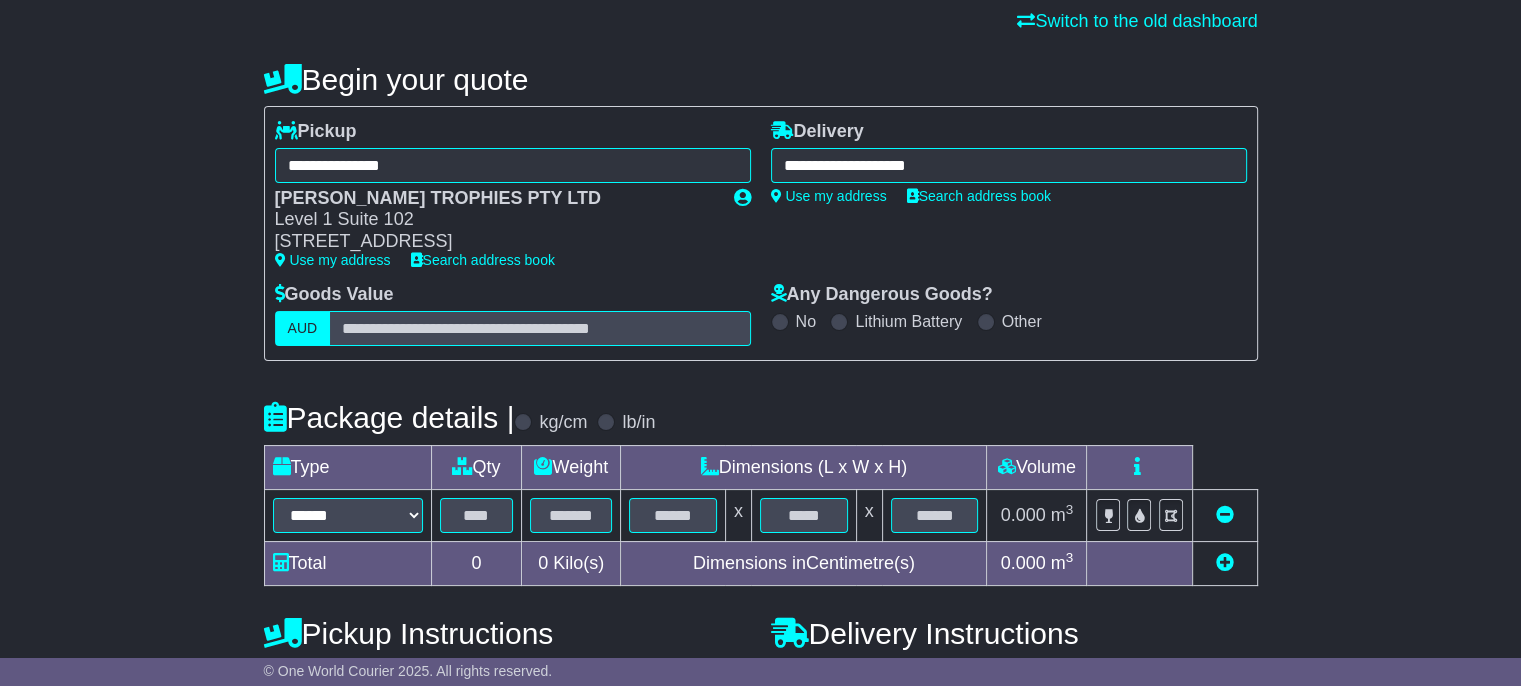 scroll, scrollTop: 231, scrollLeft: 0, axis: vertical 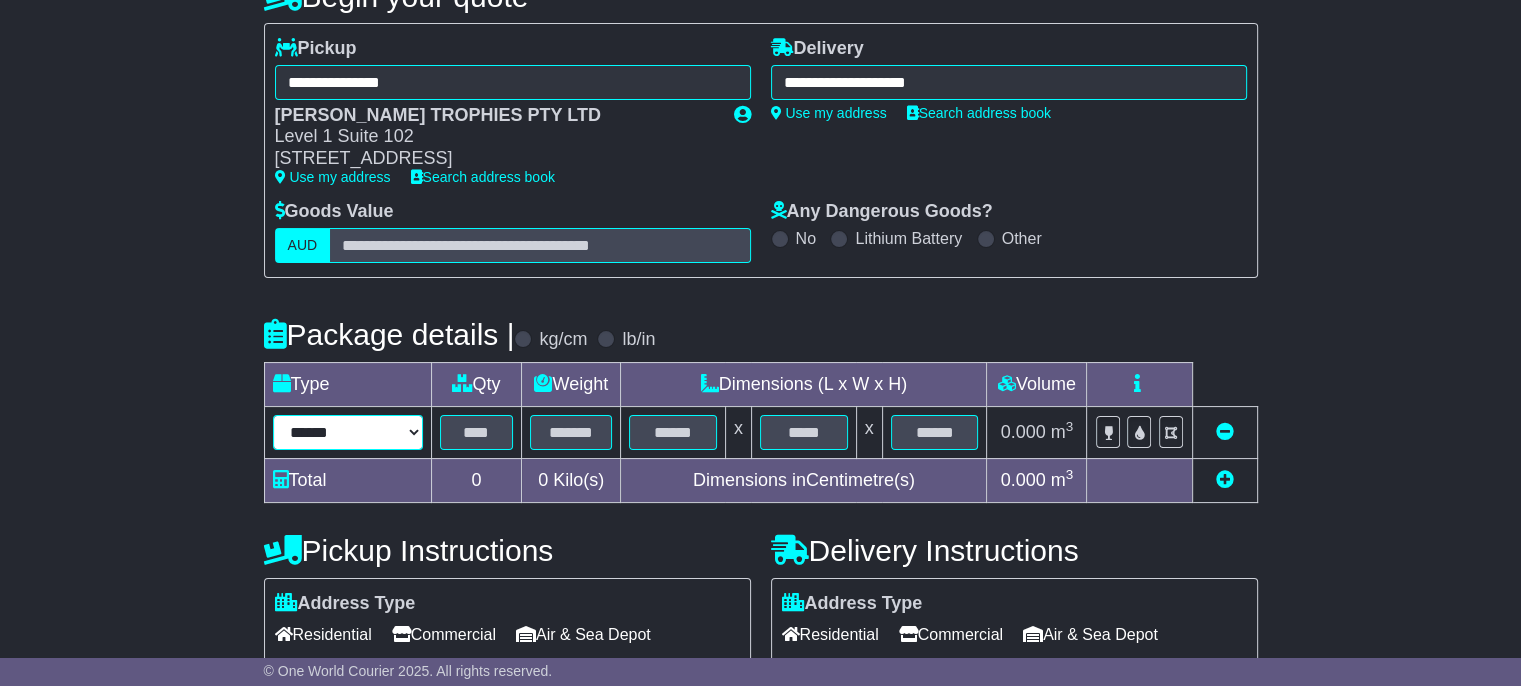 click on "****** ****** *** ******** ***** **** **** ****** *** *******" at bounding box center [348, 432] 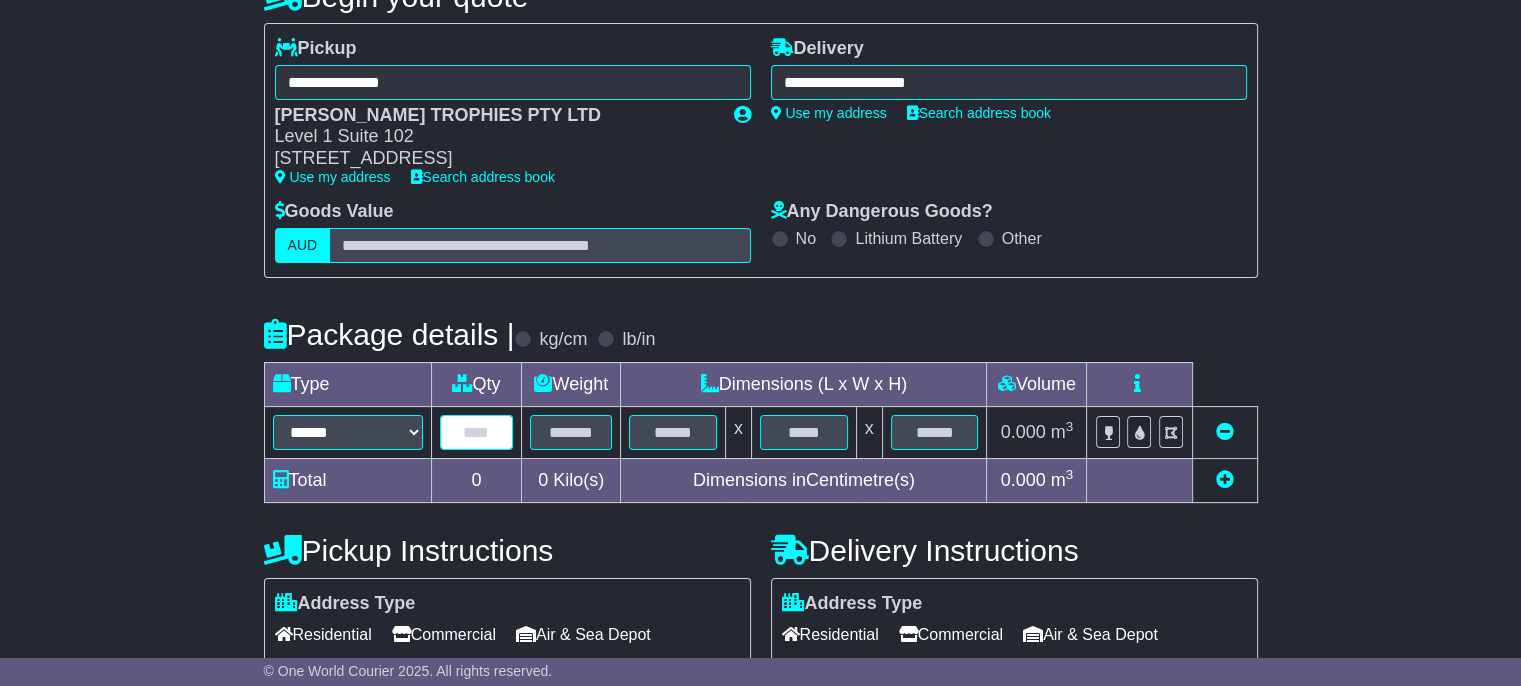 click at bounding box center [477, 432] 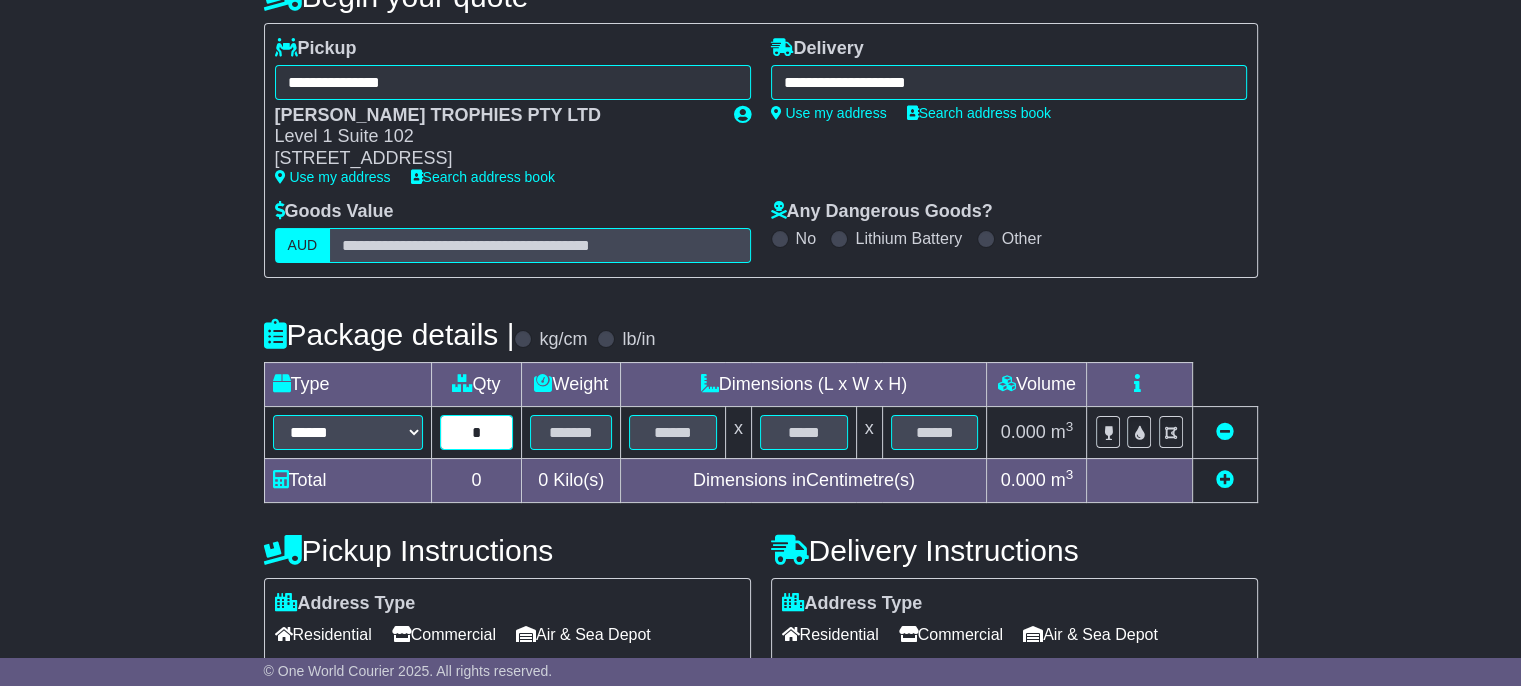type on "*" 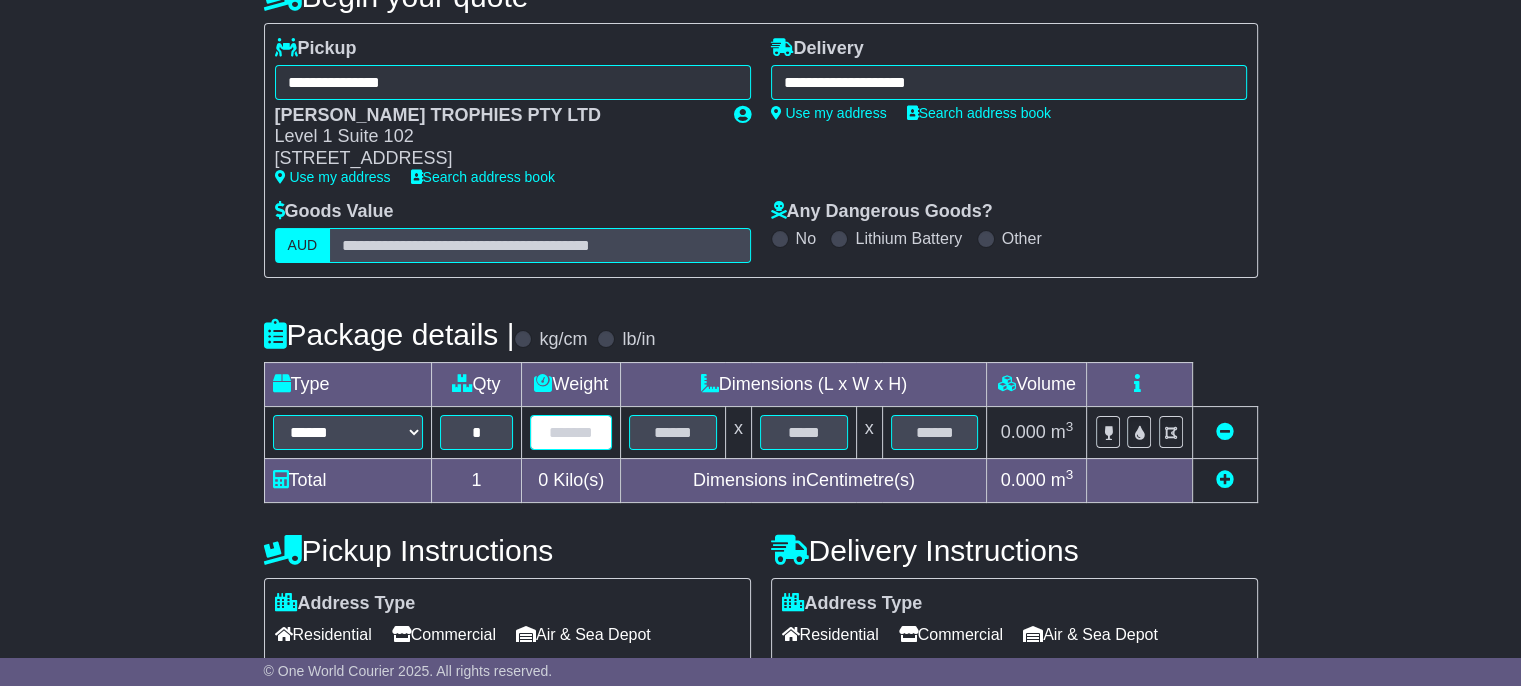 click at bounding box center [571, 432] 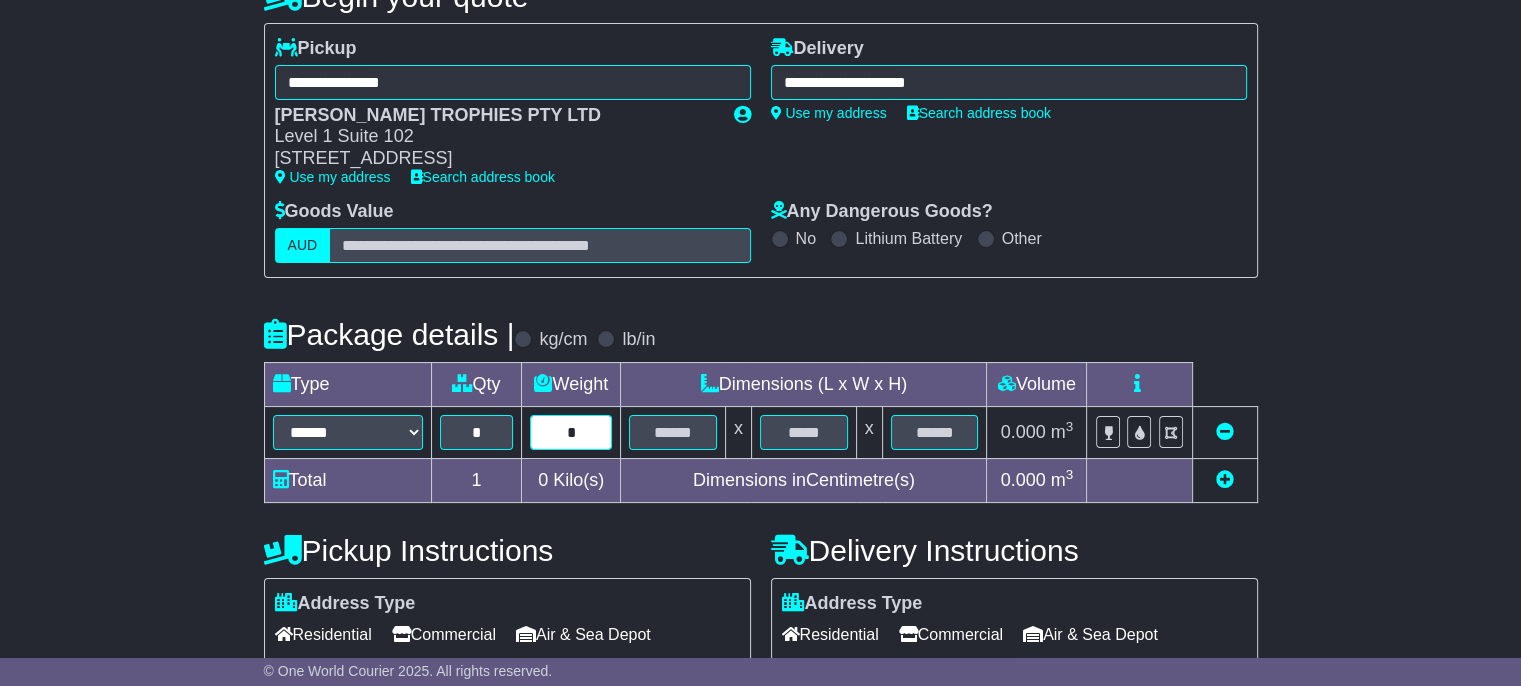 type on "*" 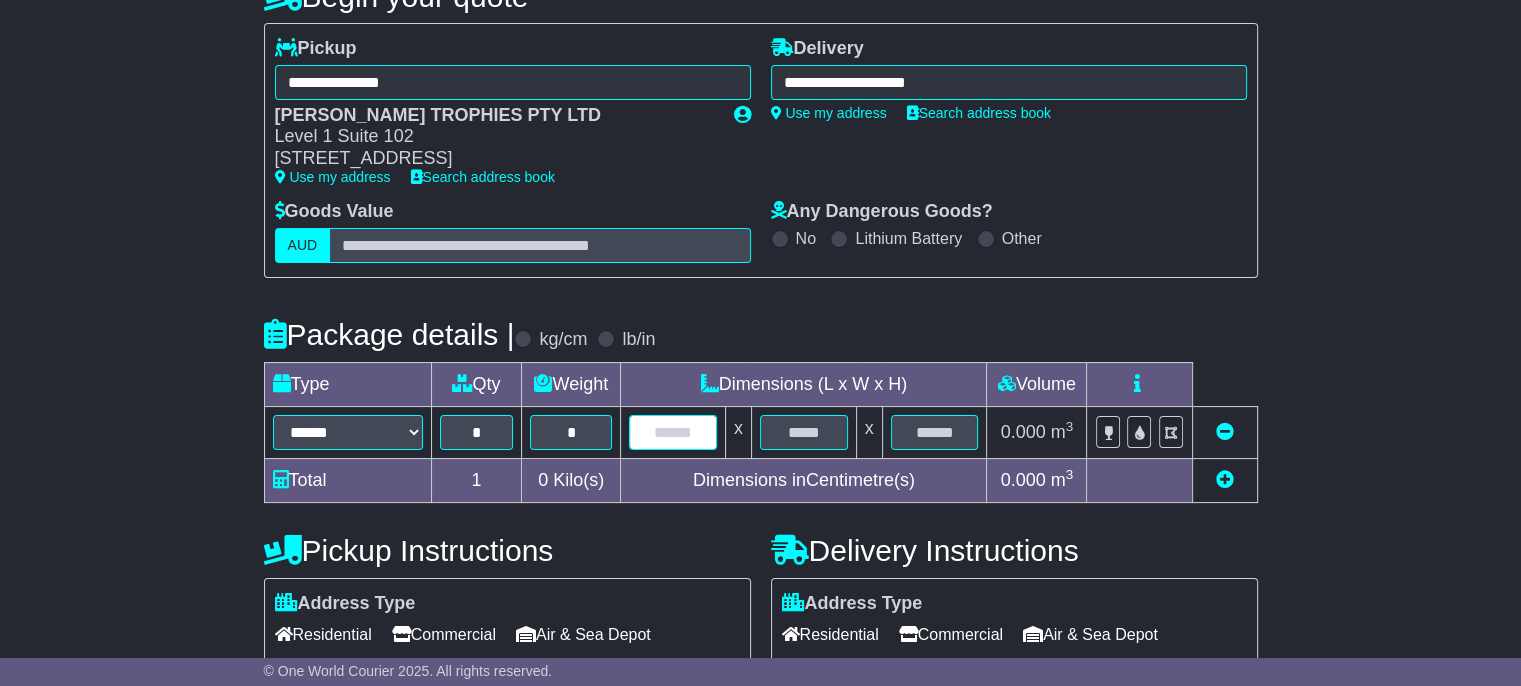 click at bounding box center (673, 432) 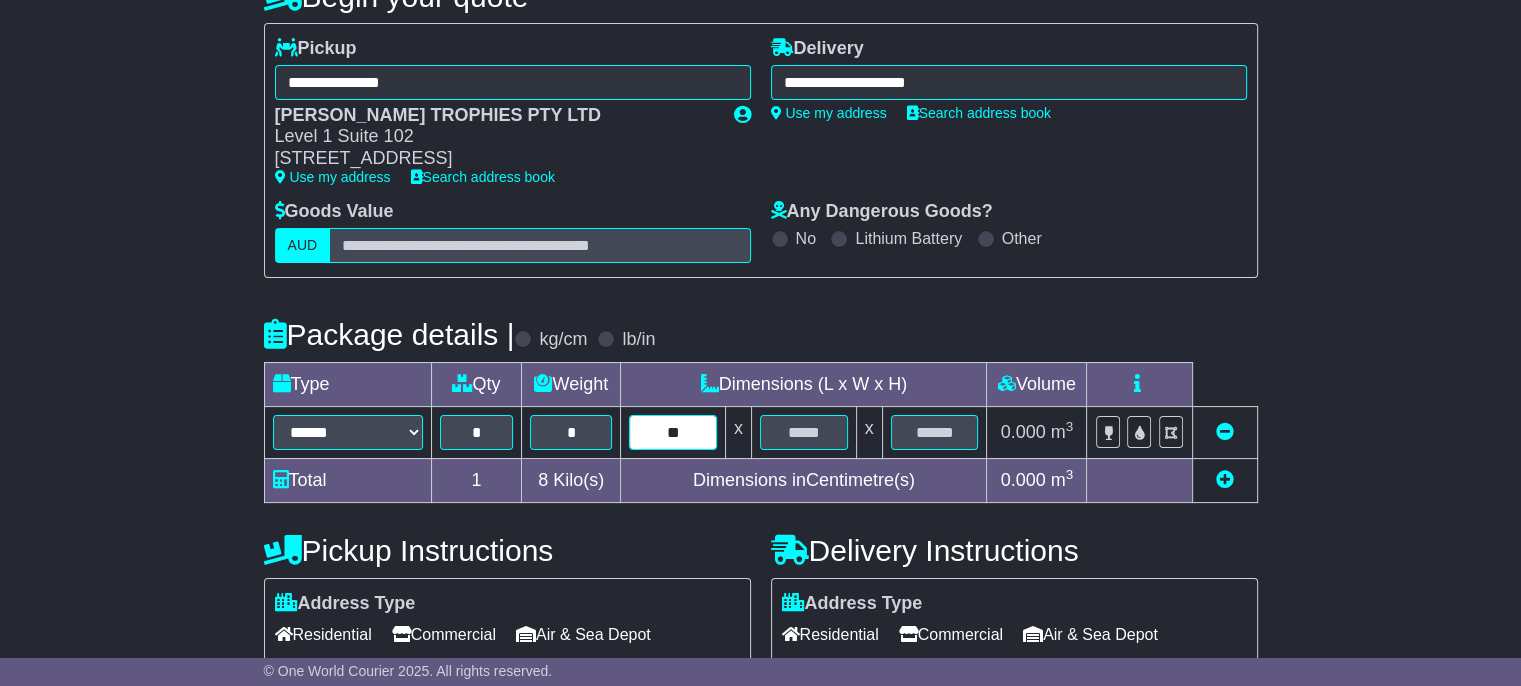 type on "**" 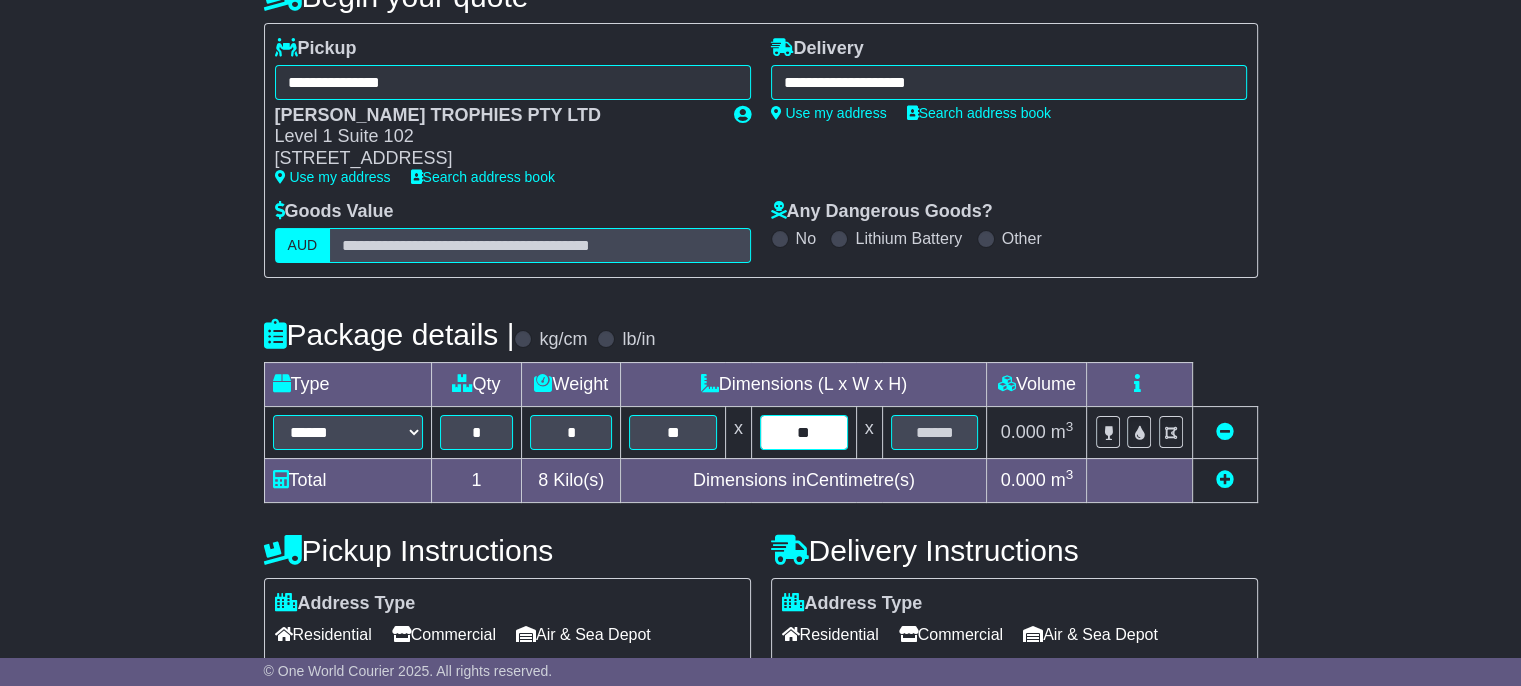 type on "**" 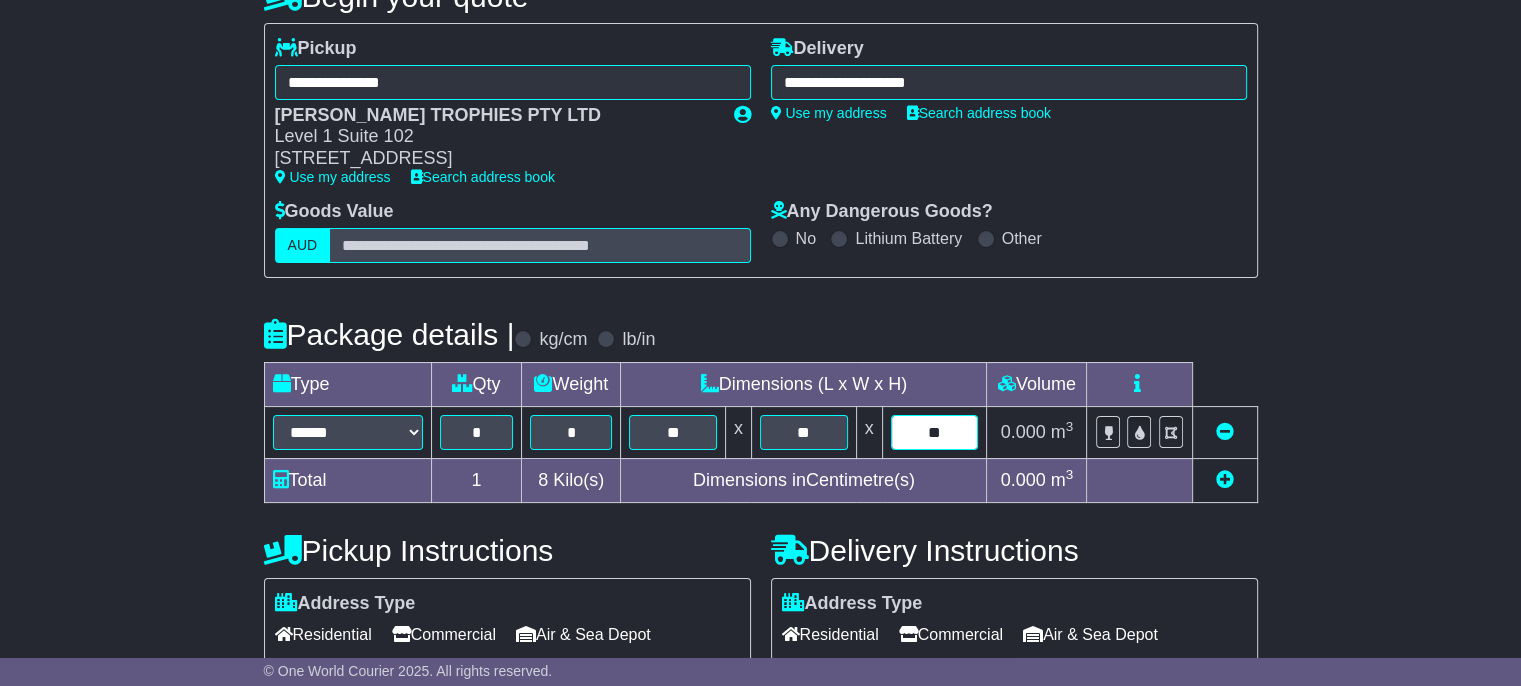type on "**" 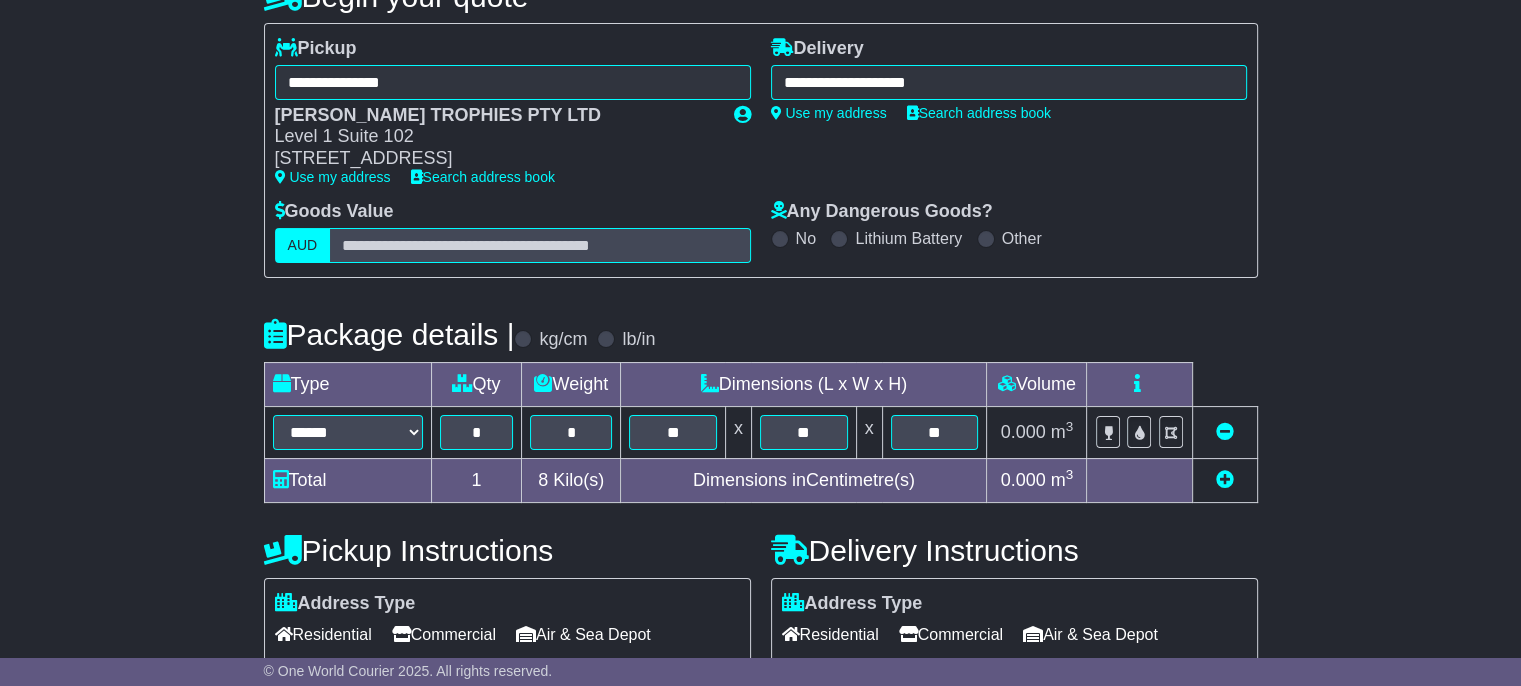 drag, startPoint x: 1518, startPoint y: 321, endPoint x: 1535, endPoint y: 413, distance: 93.55747 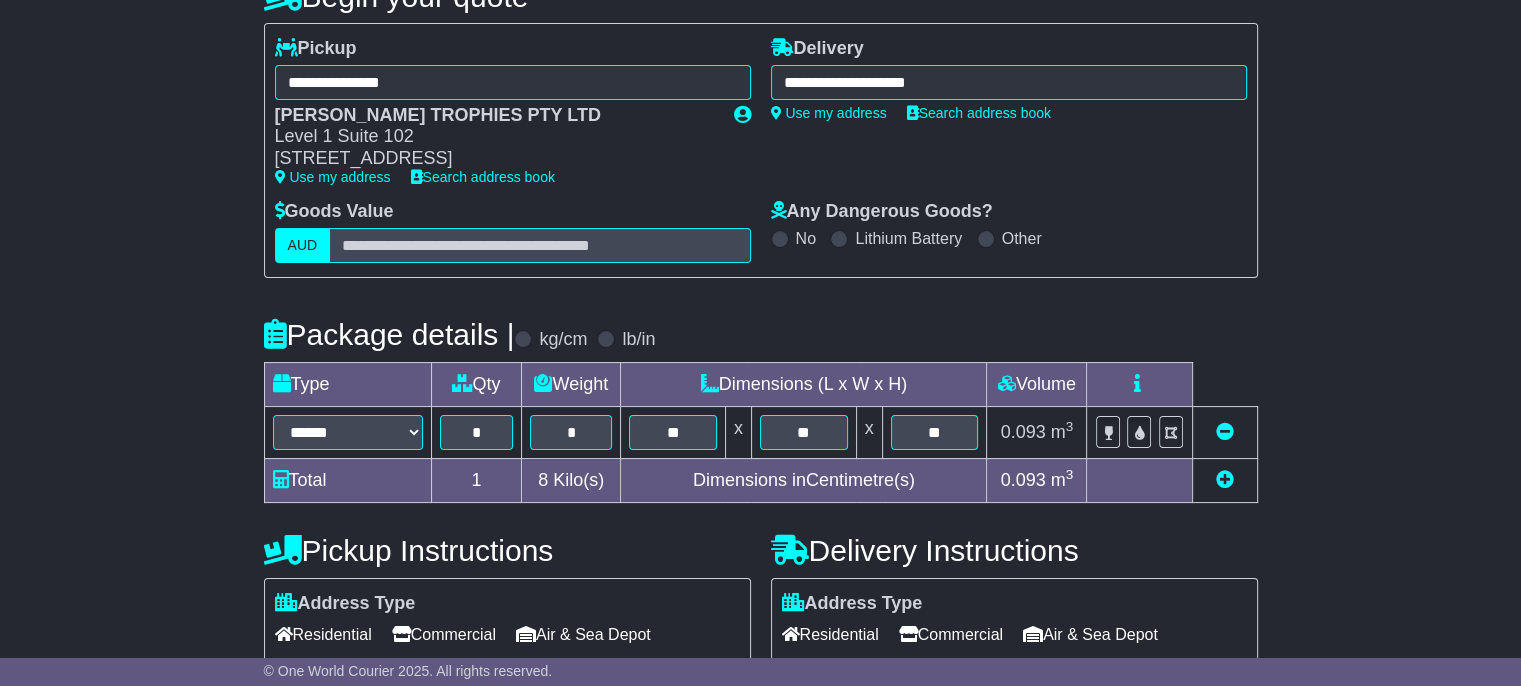 scroll, scrollTop: 367, scrollLeft: 0, axis: vertical 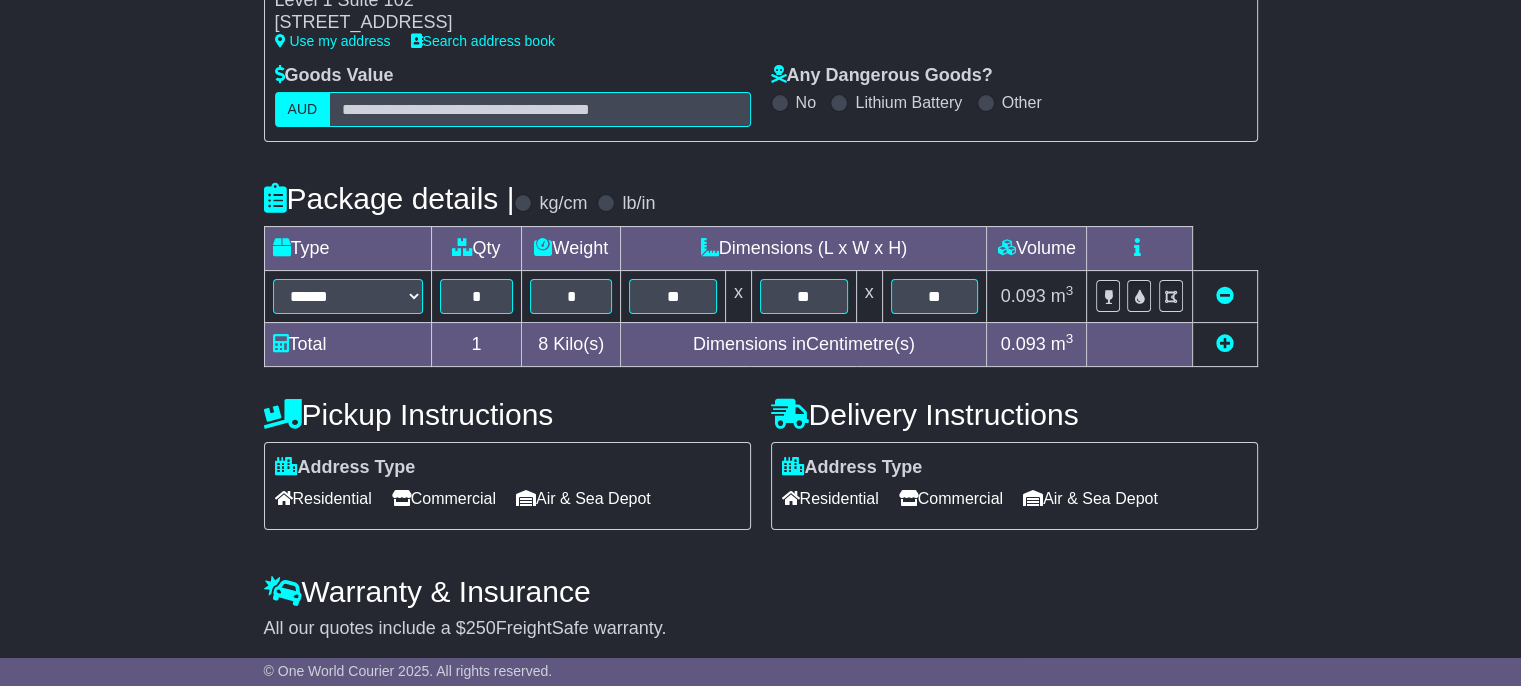 click on "Commercial" at bounding box center [951, 498] 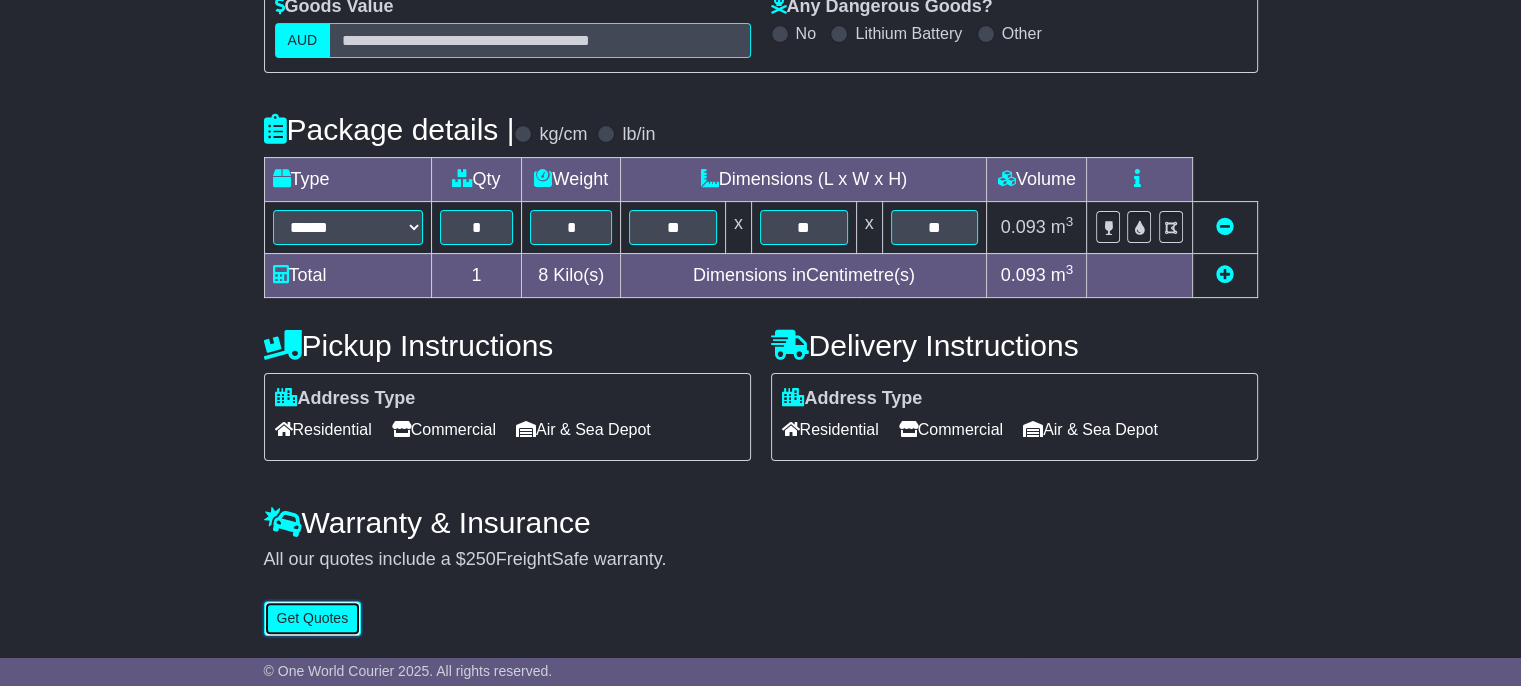 click on "Get Quotes" at bounding box center (313, 618) 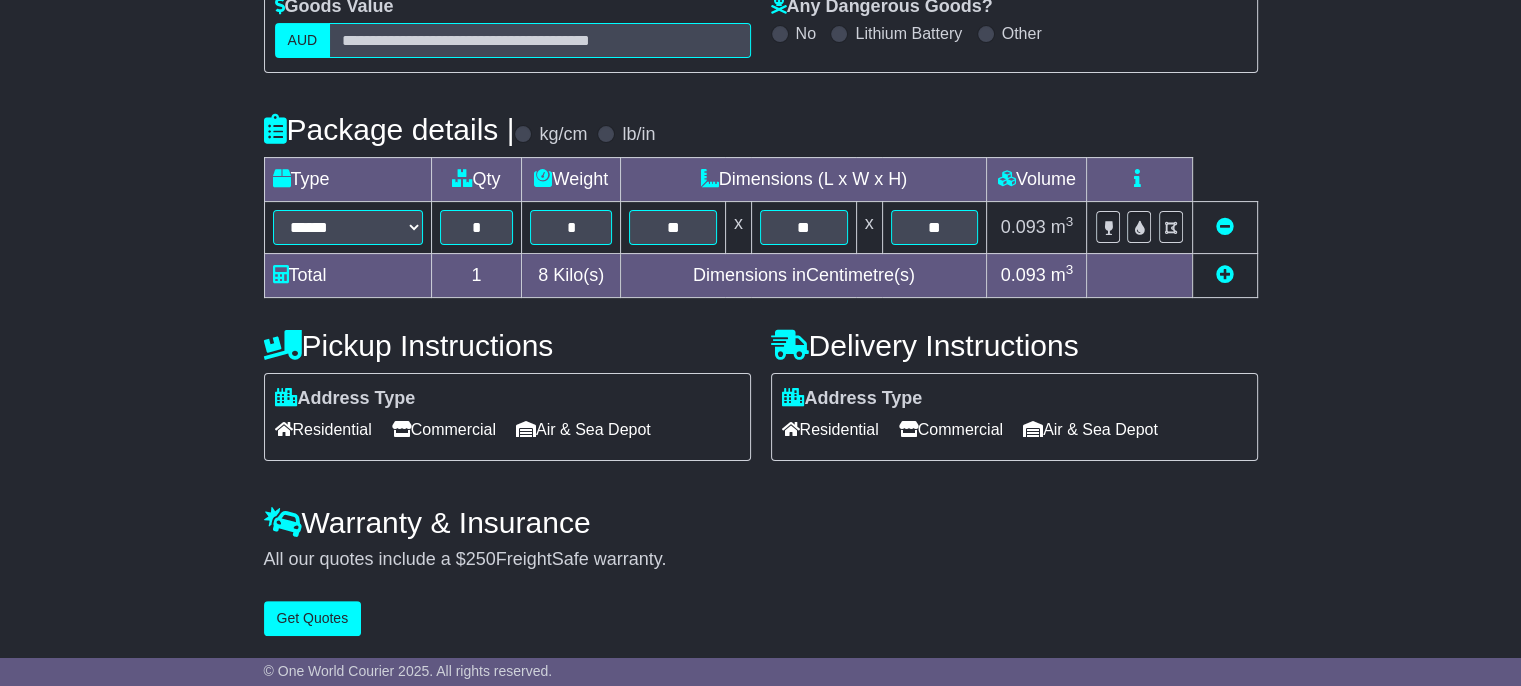 scroll, scrollTop: 0, scrollLeft: 0, axis: both 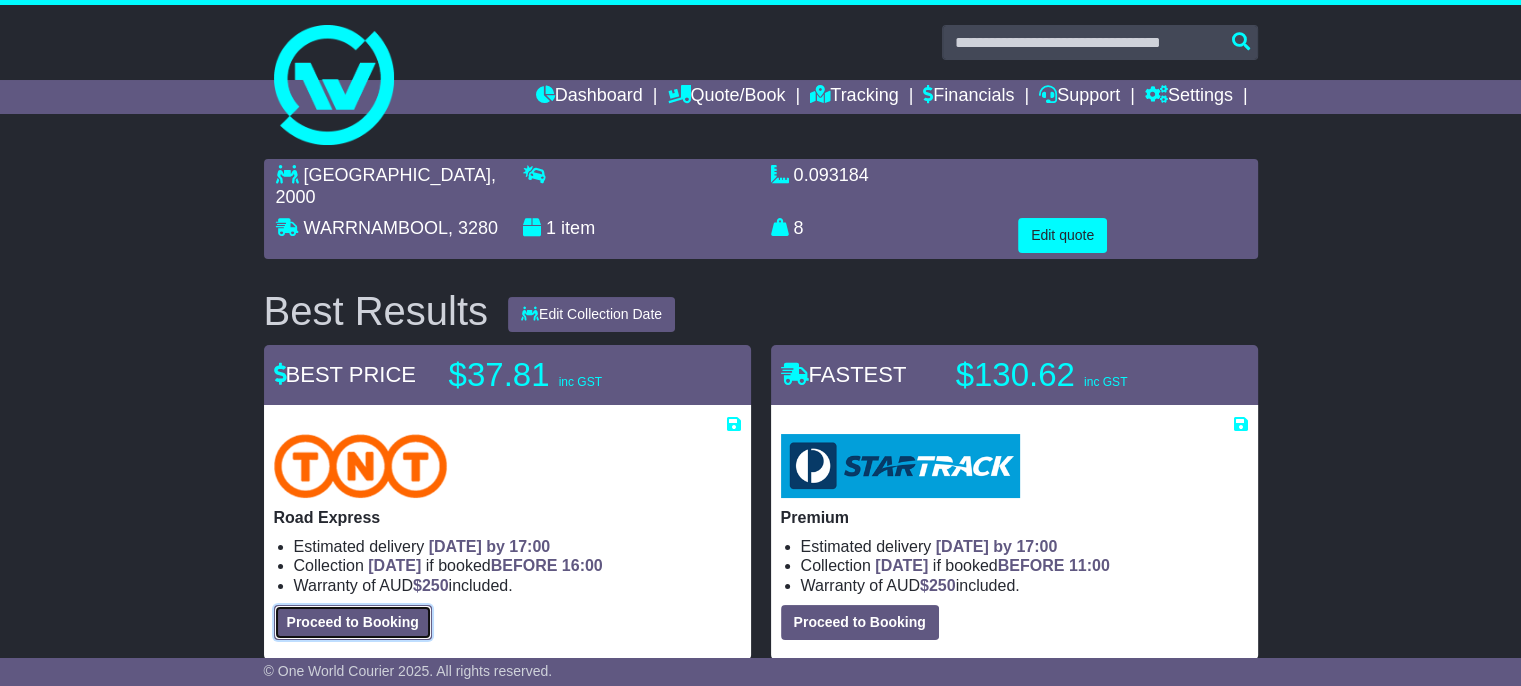 click on "Proceed to Booking" at bounding box center (353, 622) 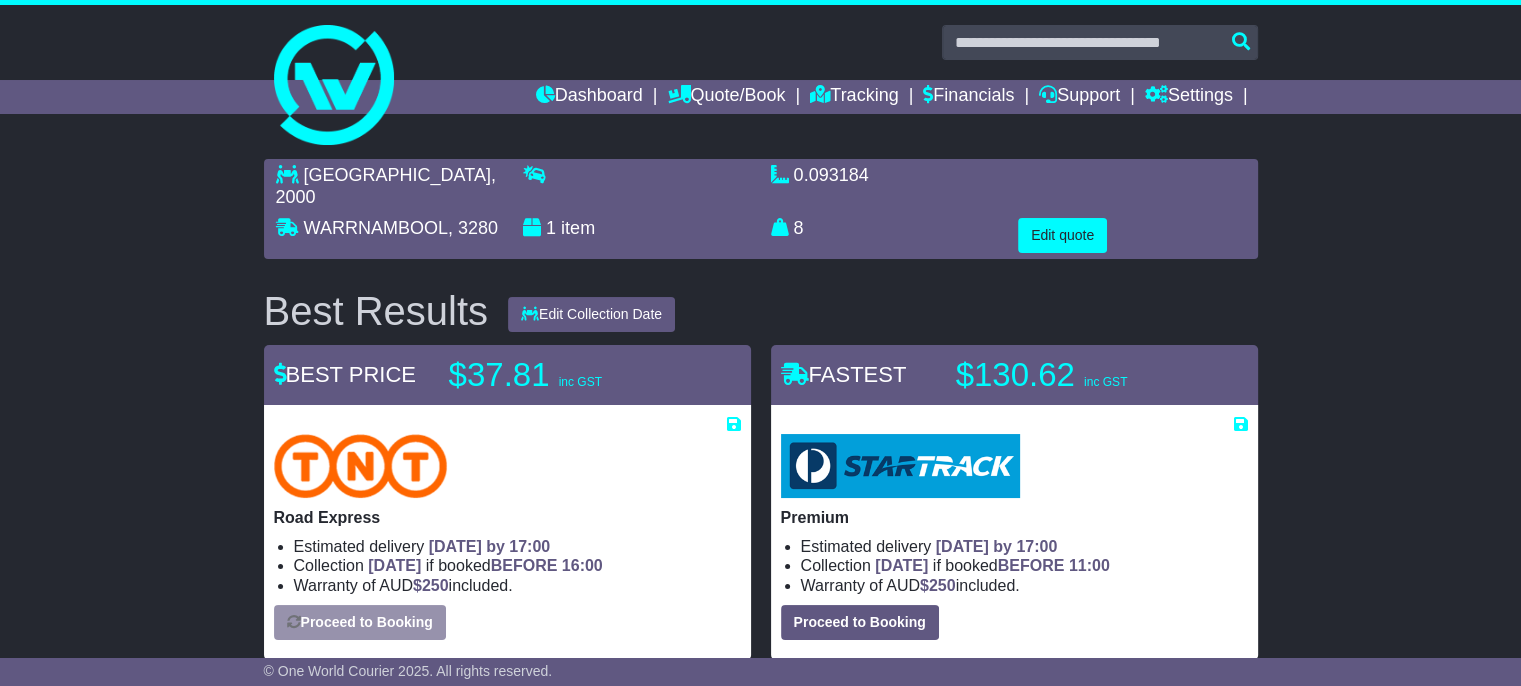select on "*****" 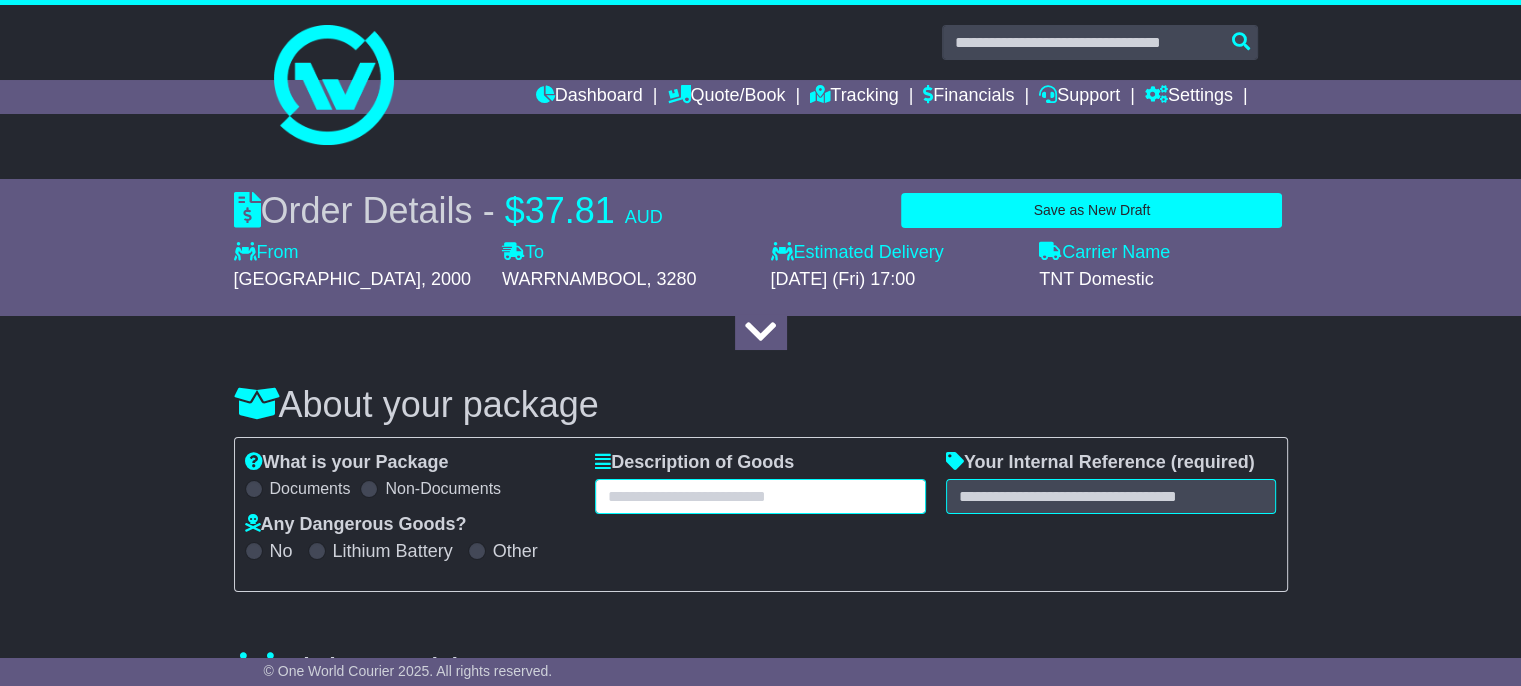 click at bounding box center [760, 496] 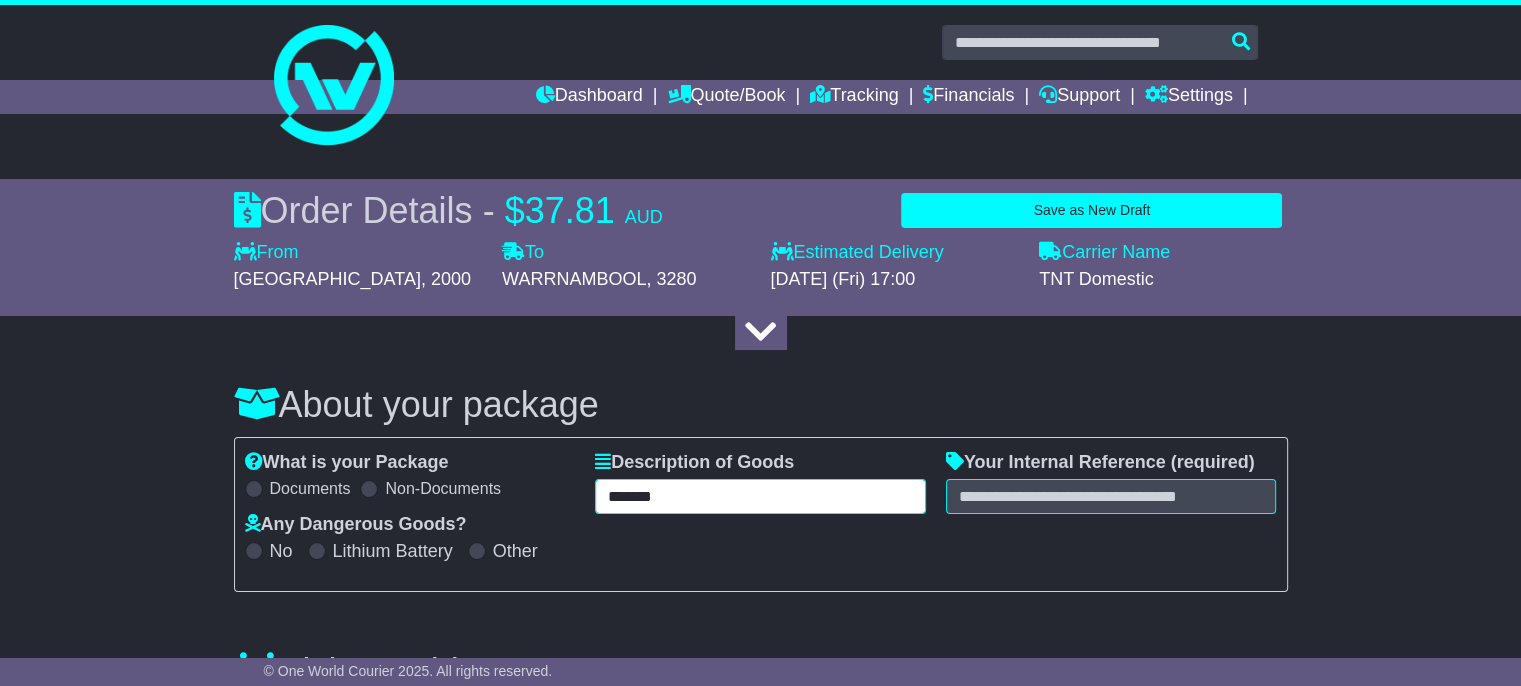 type on "******" 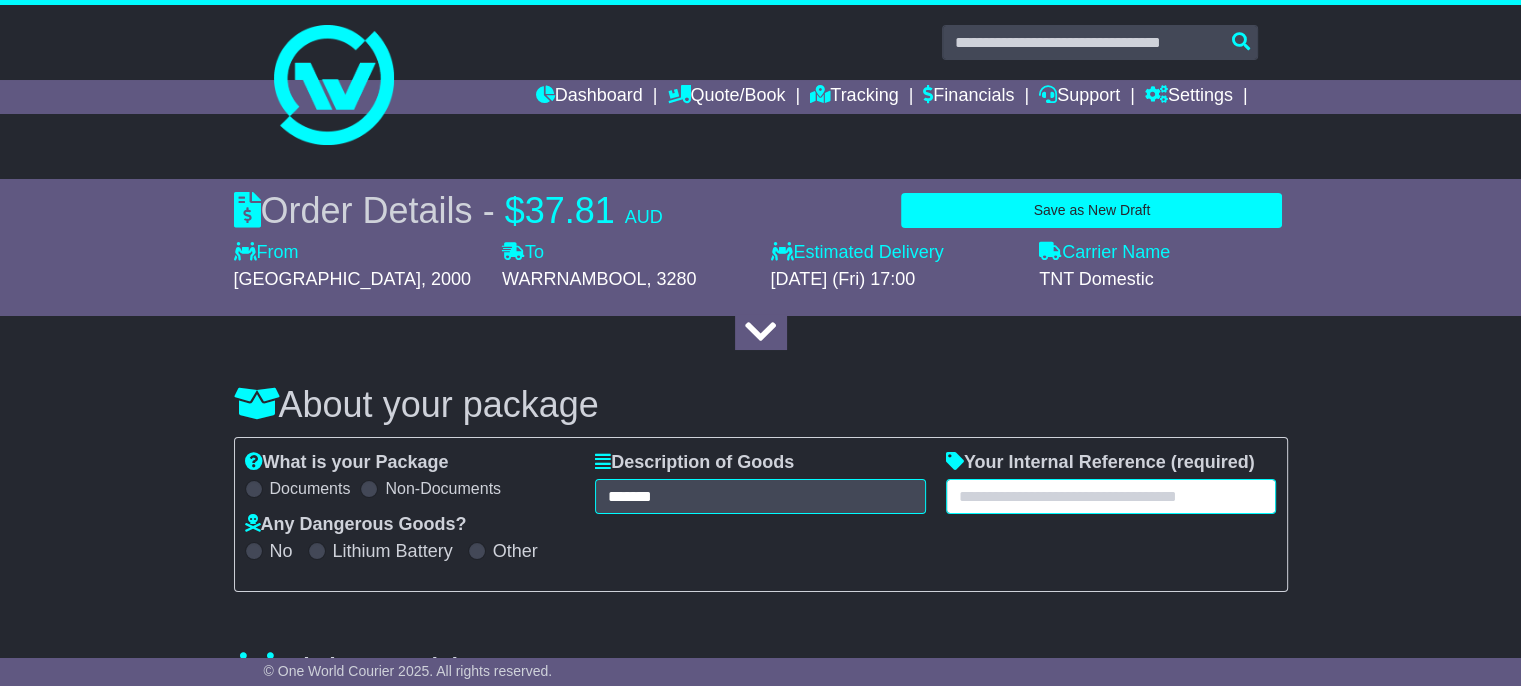 click at bounding box center (1111, 496) 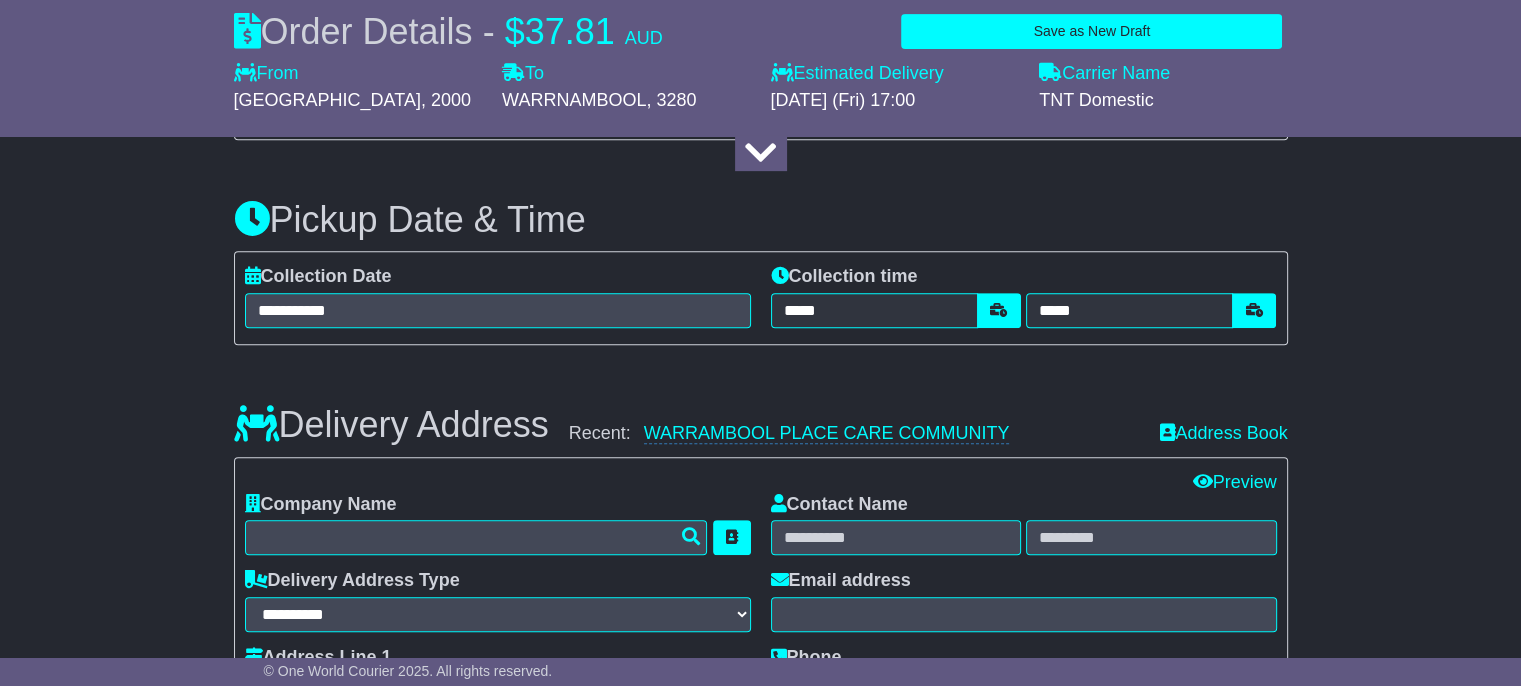 scroll, scrollTop: 976, scrollLeft: 0, axis: vertical 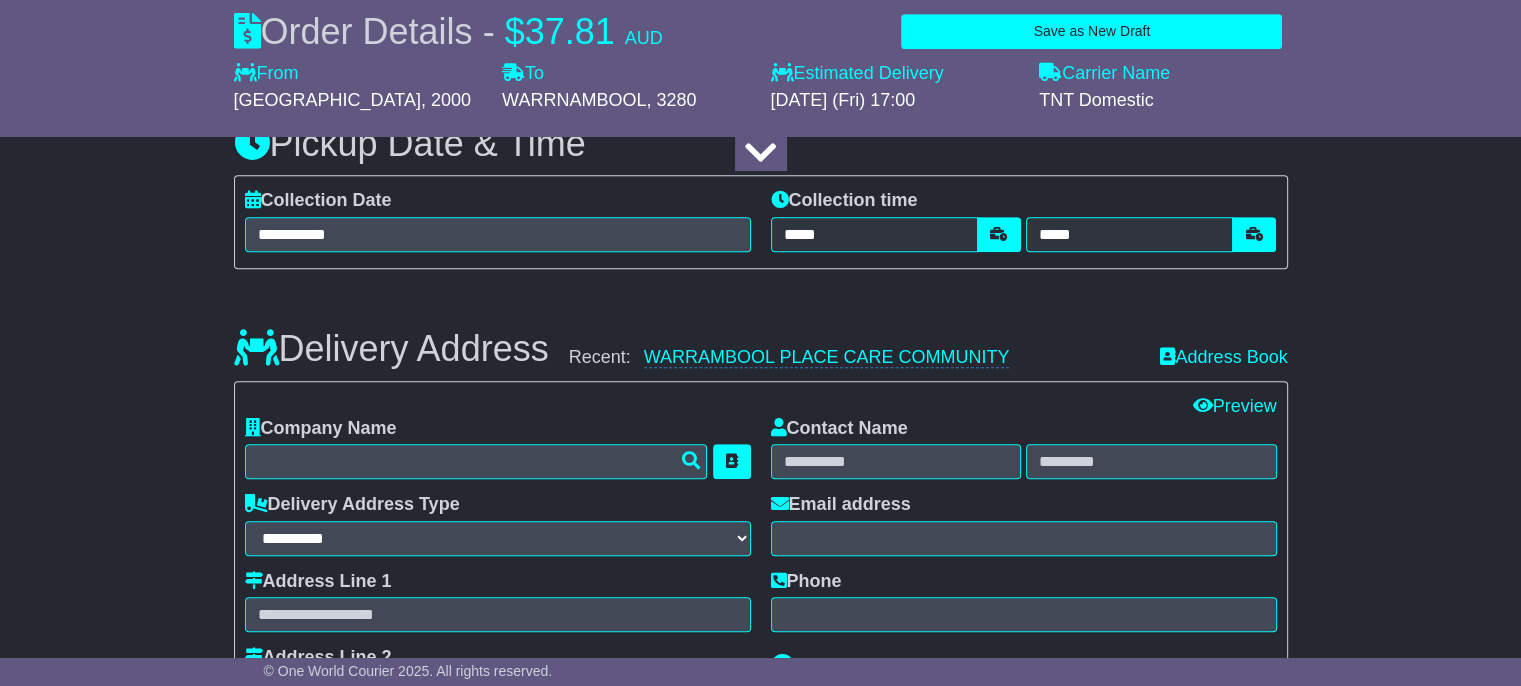 type on "*****" 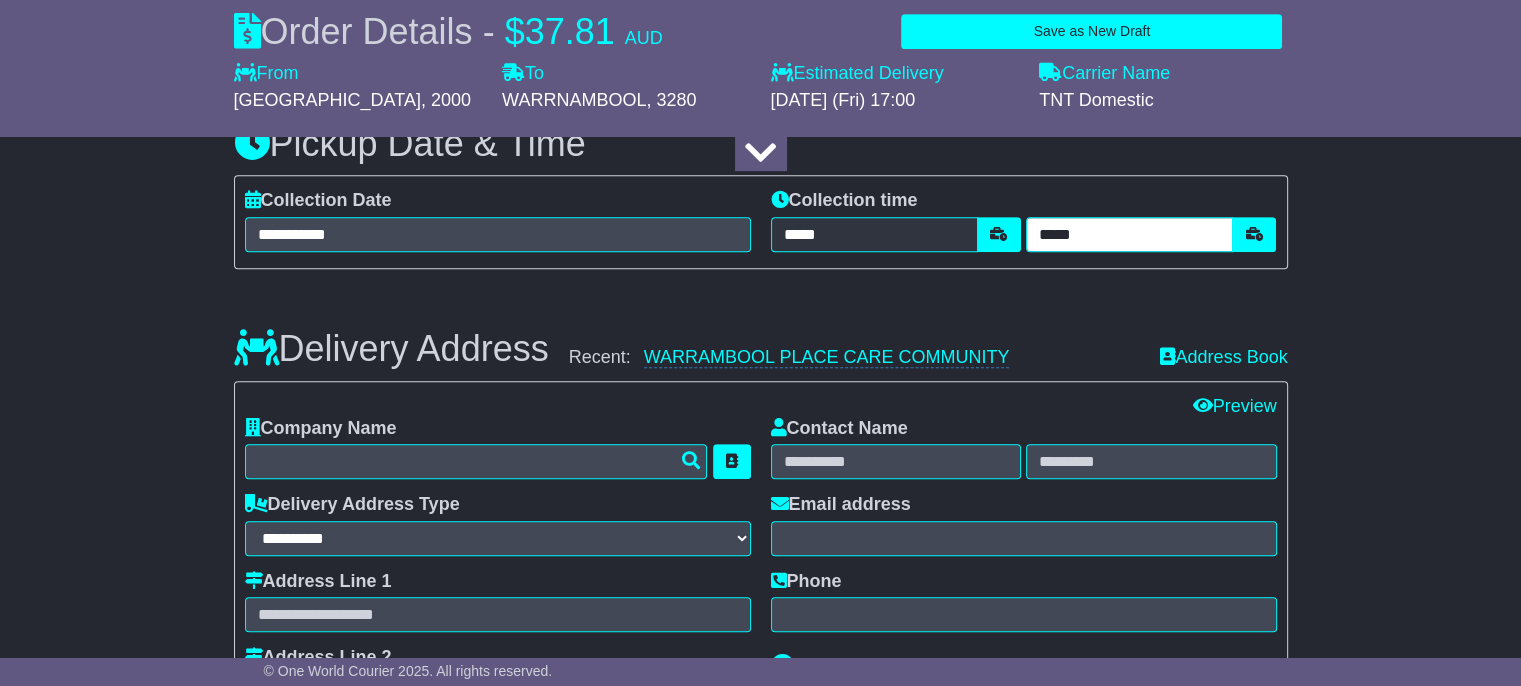 click on "*****" at bounding box center [1129, 234] 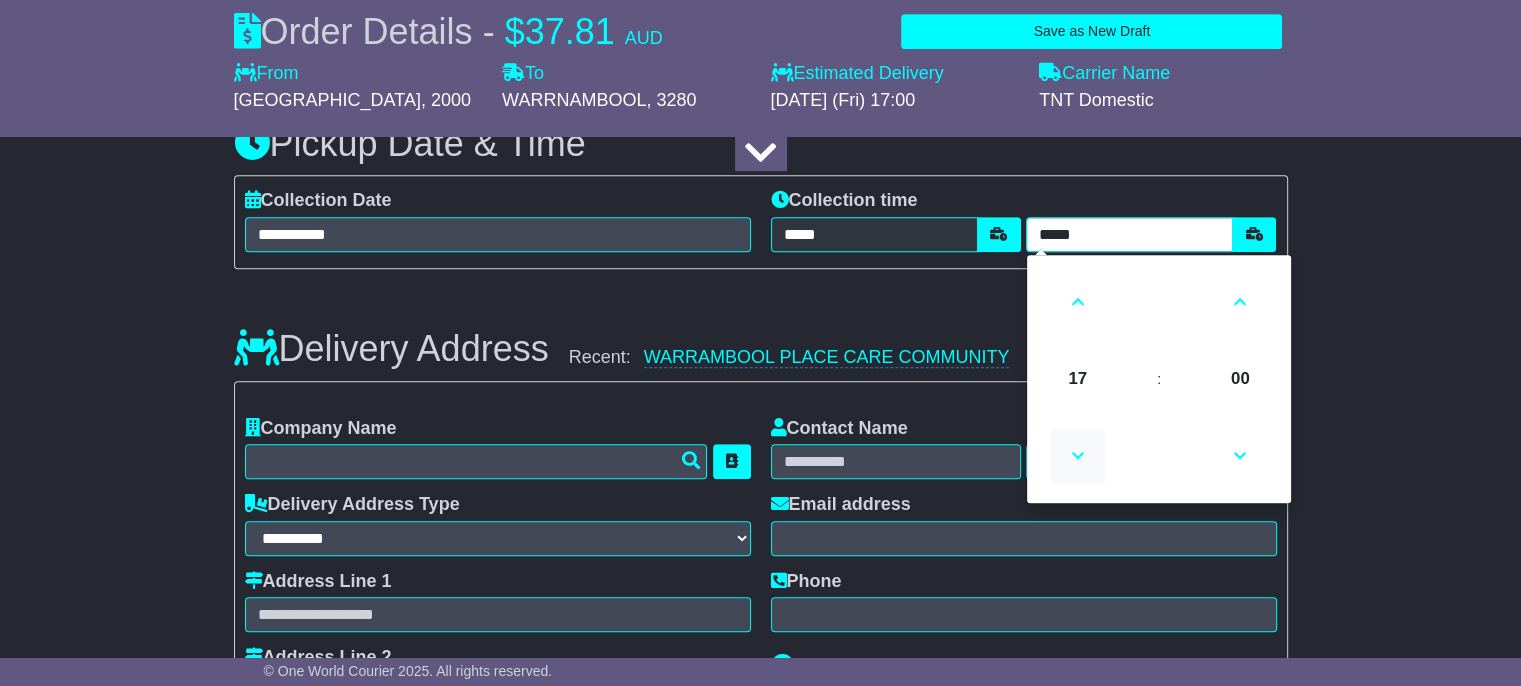 click at bounding box center (1078, 456) 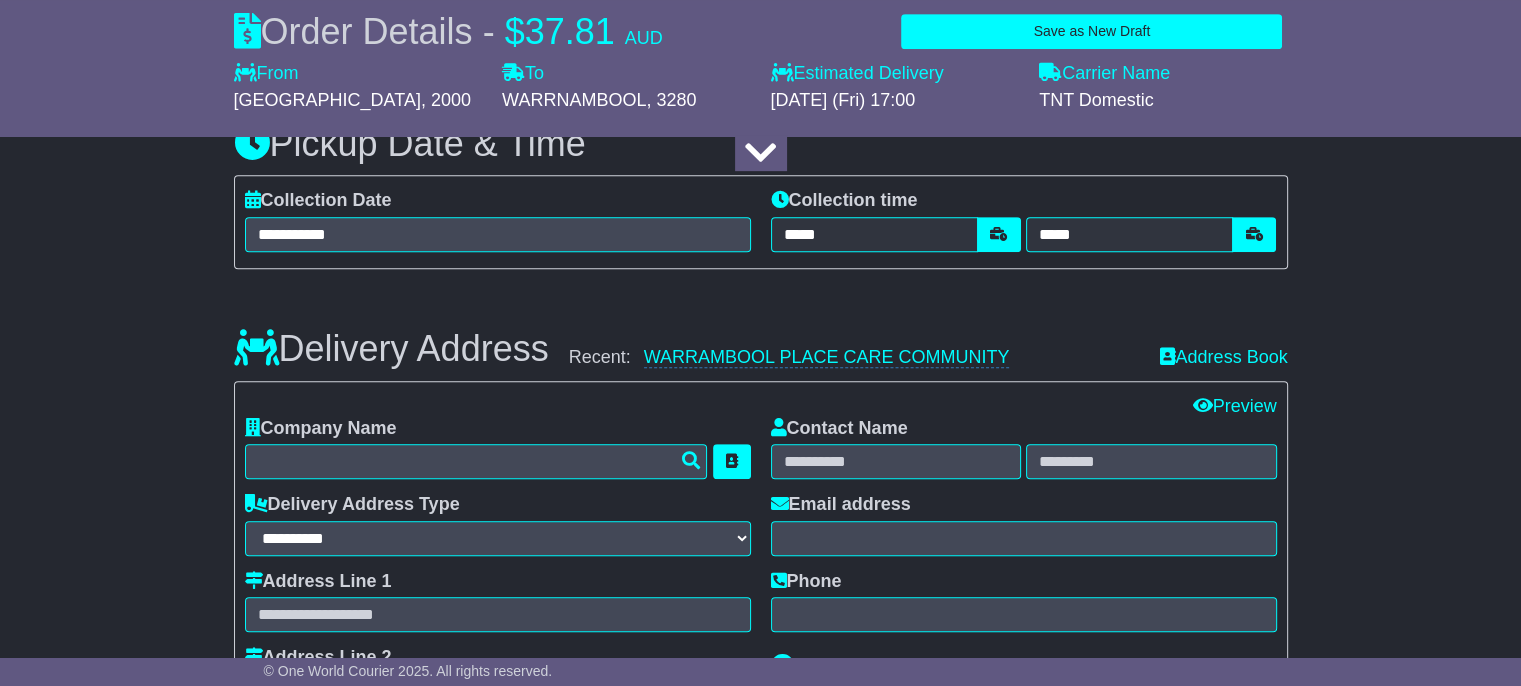 click on "Company Name" at bounding box center [498, 449] 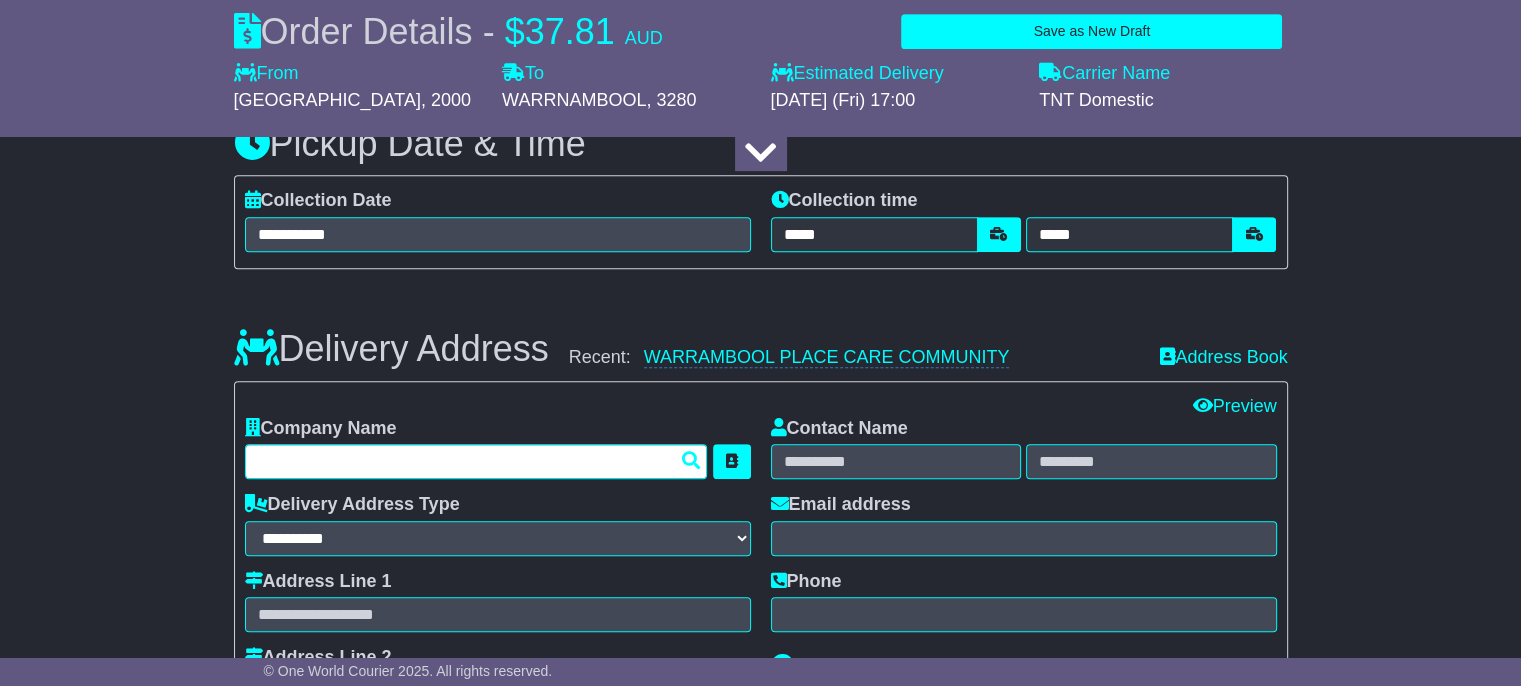 click at bounding box center [476, 461] 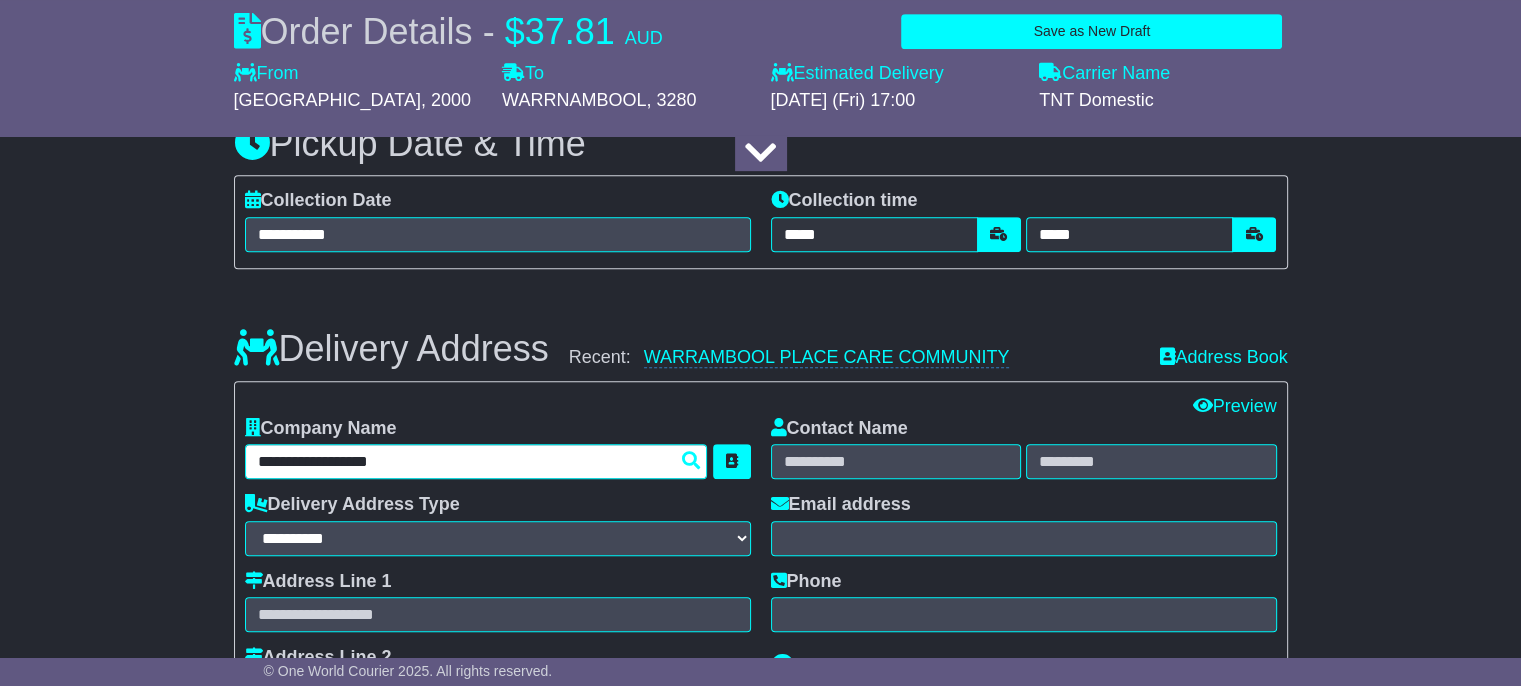 type on "**********" 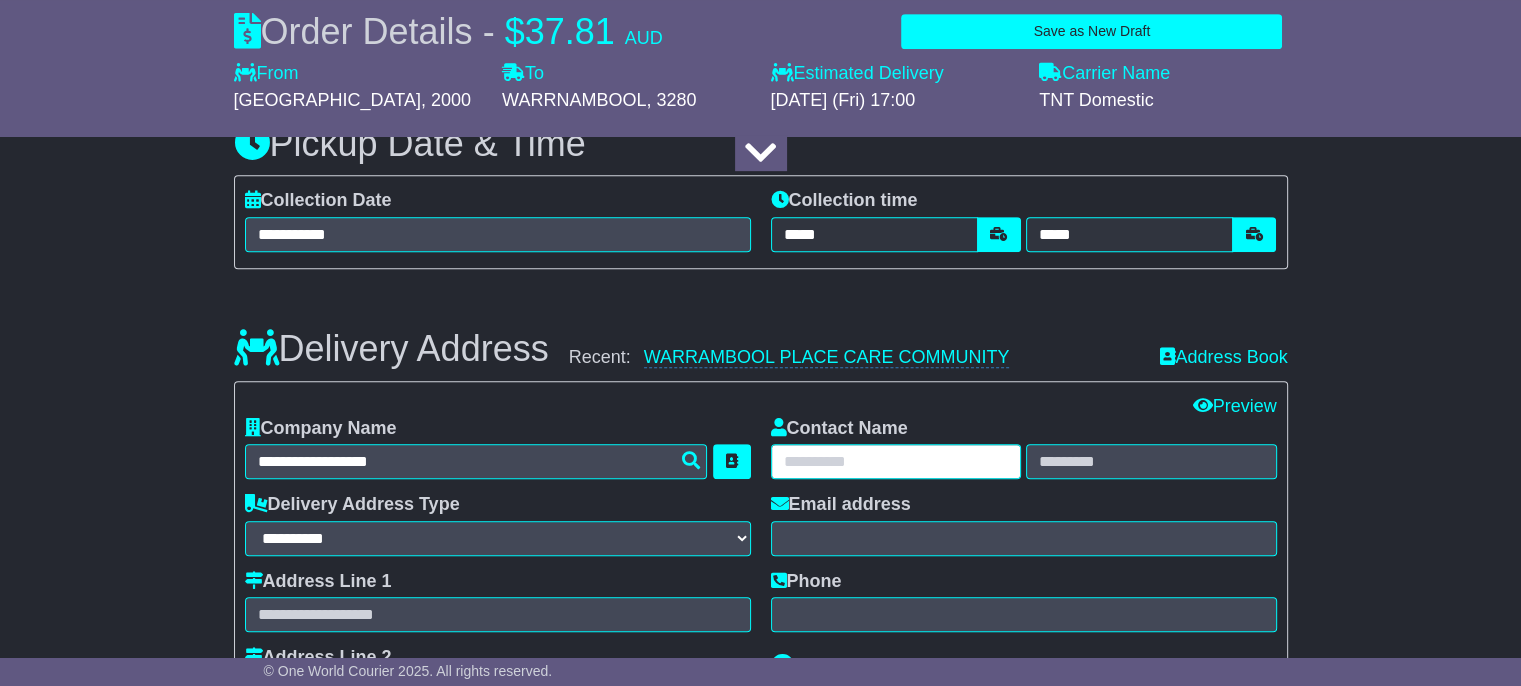 click at bounding box center (896, 461) 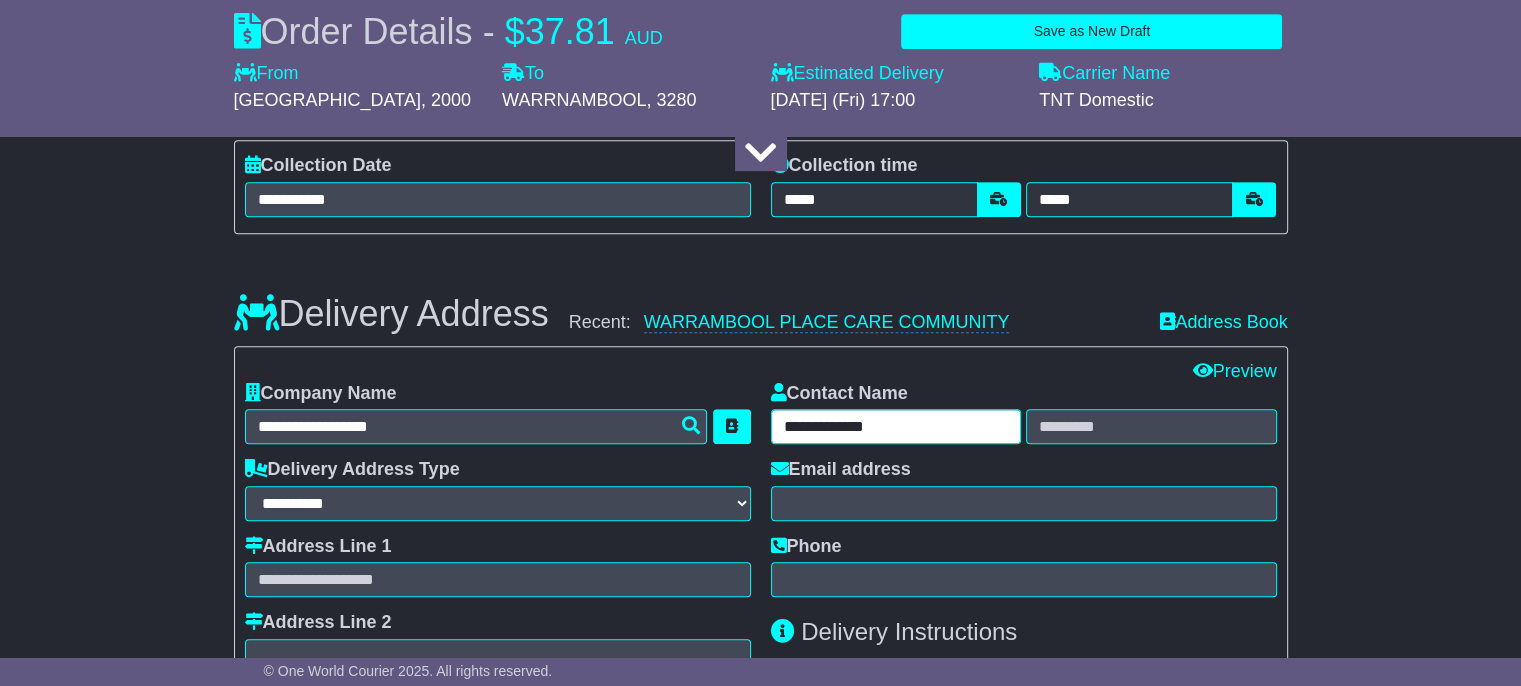 scroll, scrollTop: 1025, scrollLeft: 0, axis: vertical 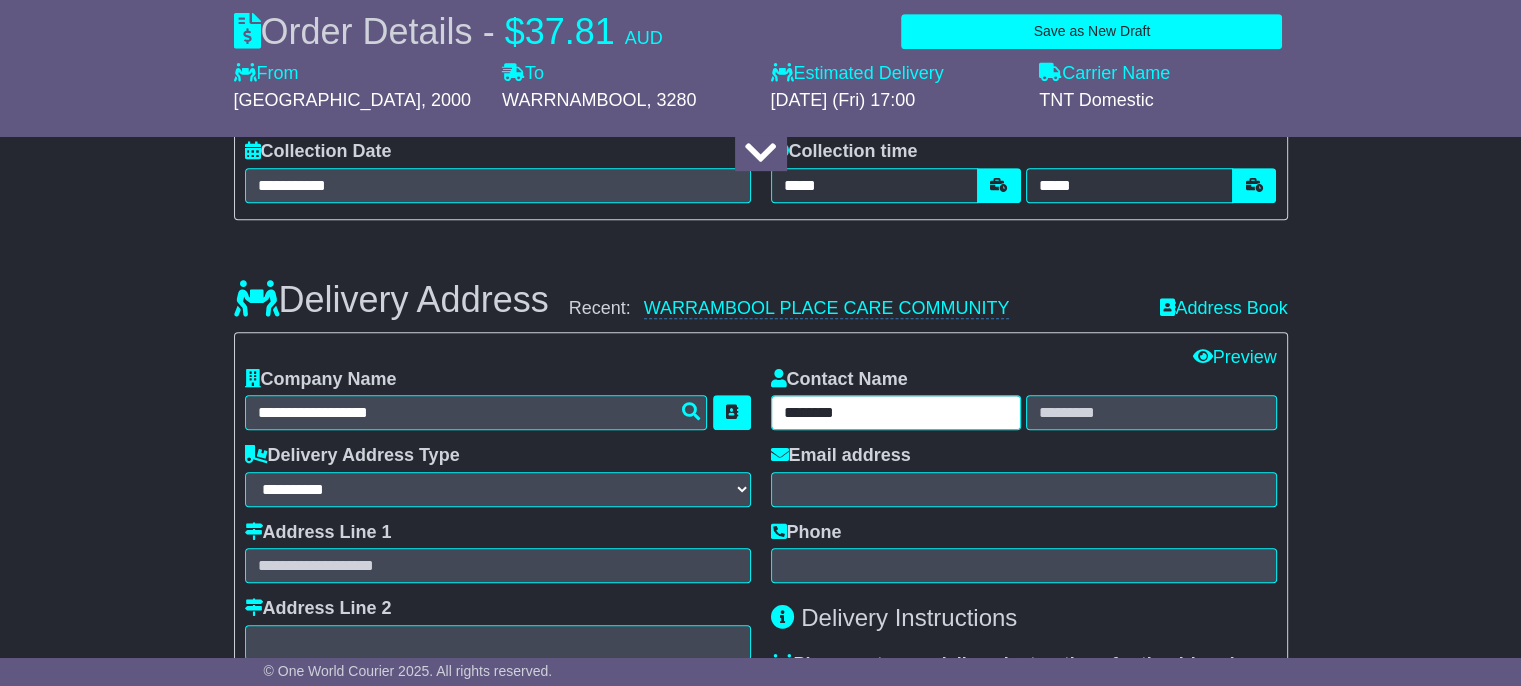 type on "*******" 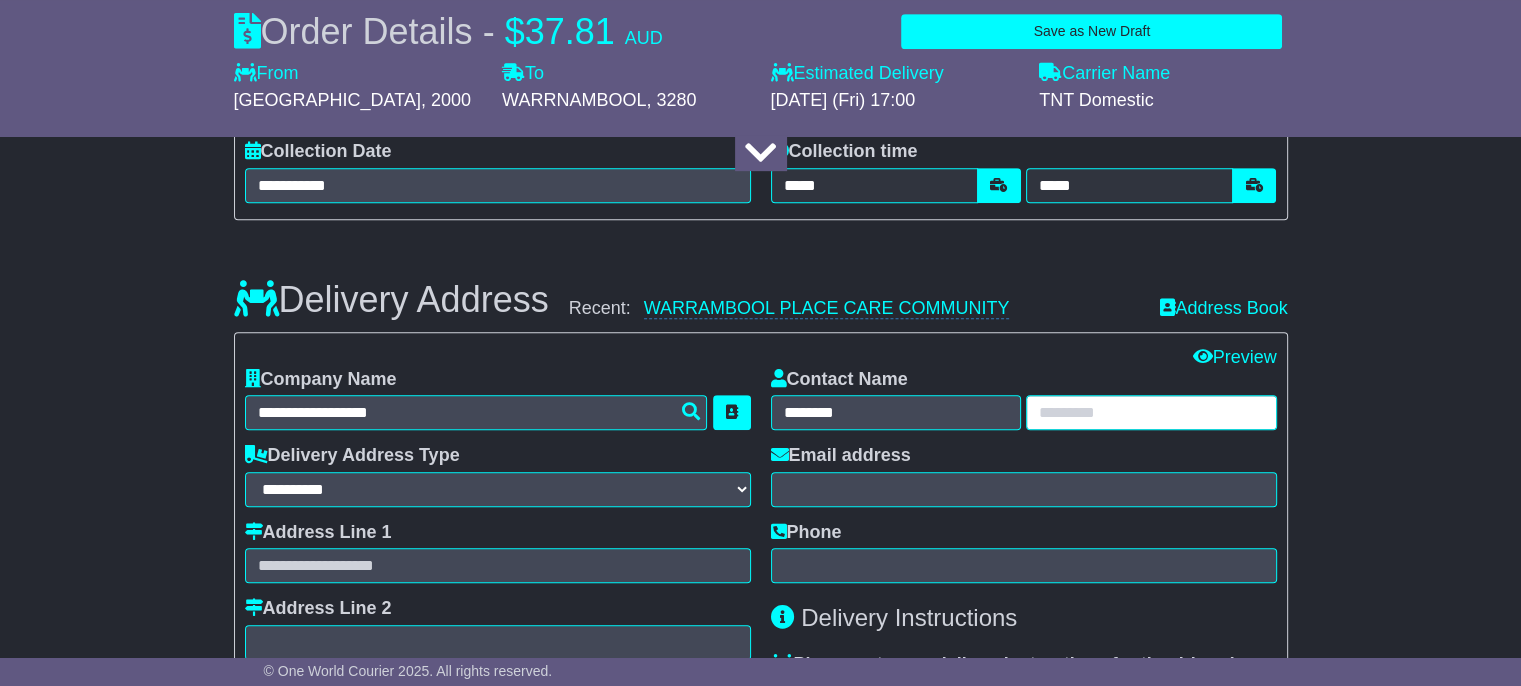 click at bounding box center (1151, 412) 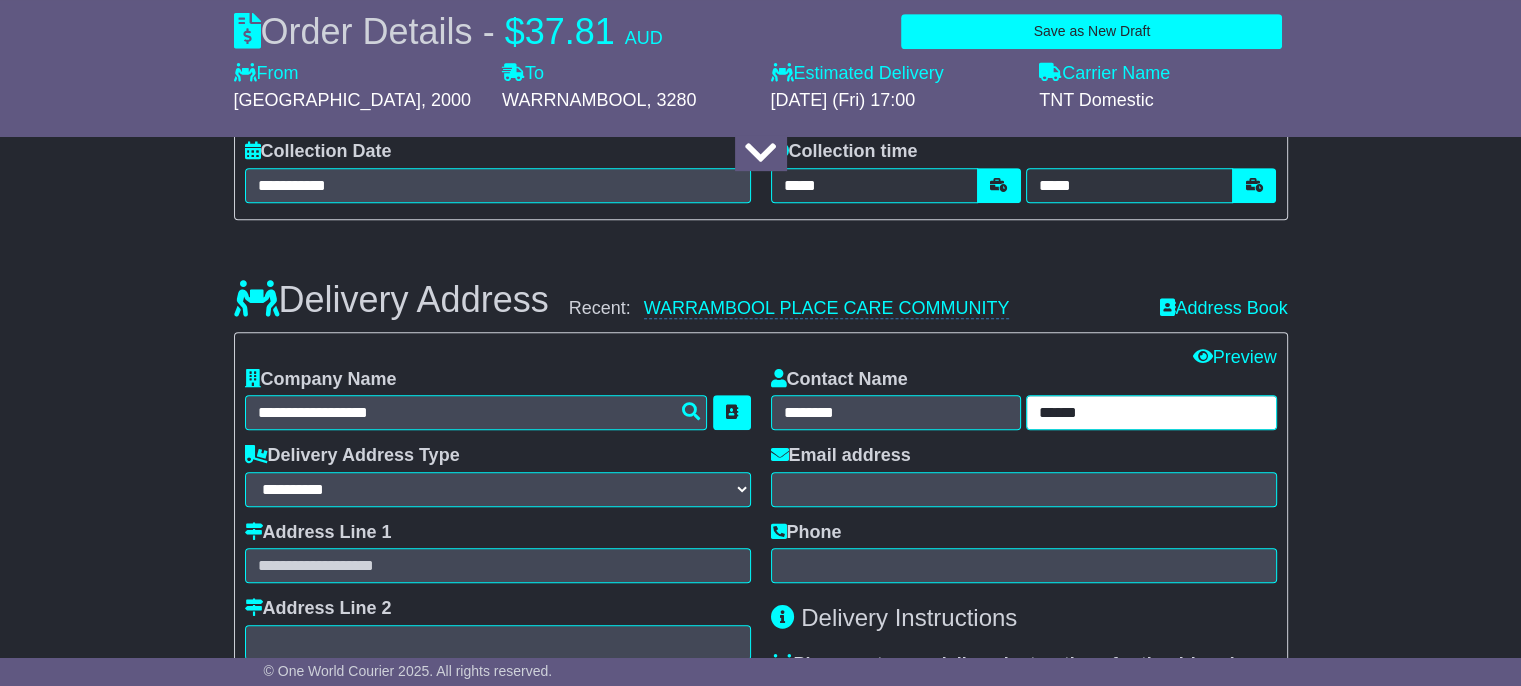 type on "*****" 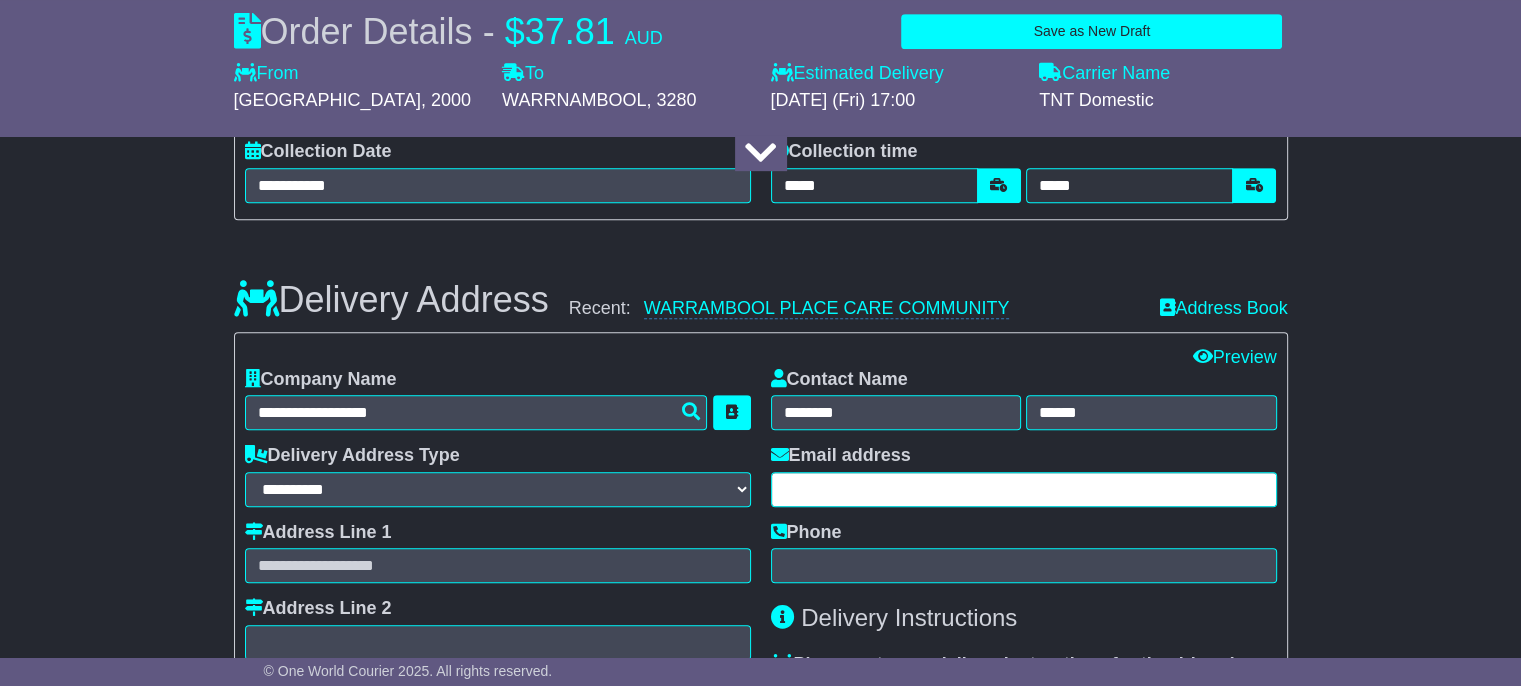 click at bounding box center (1024, 489) 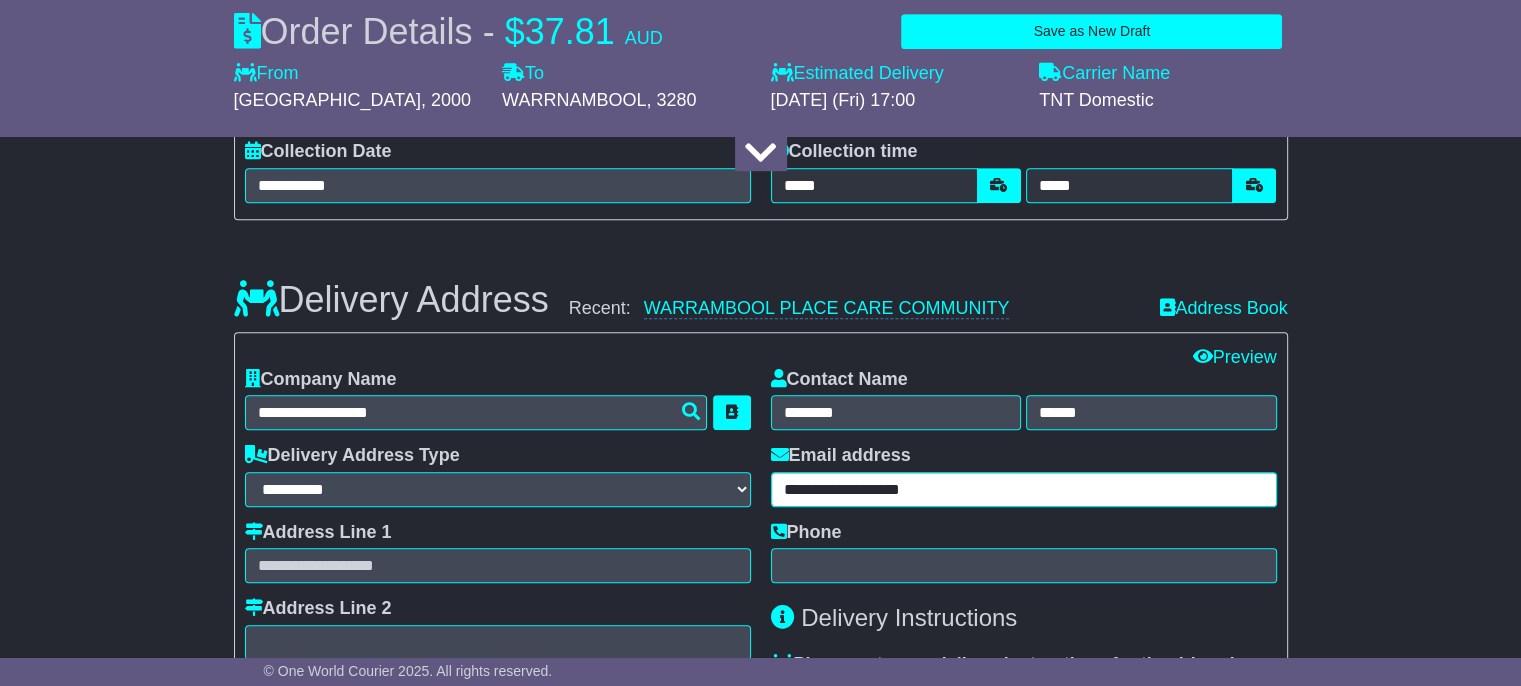 type on "**********" 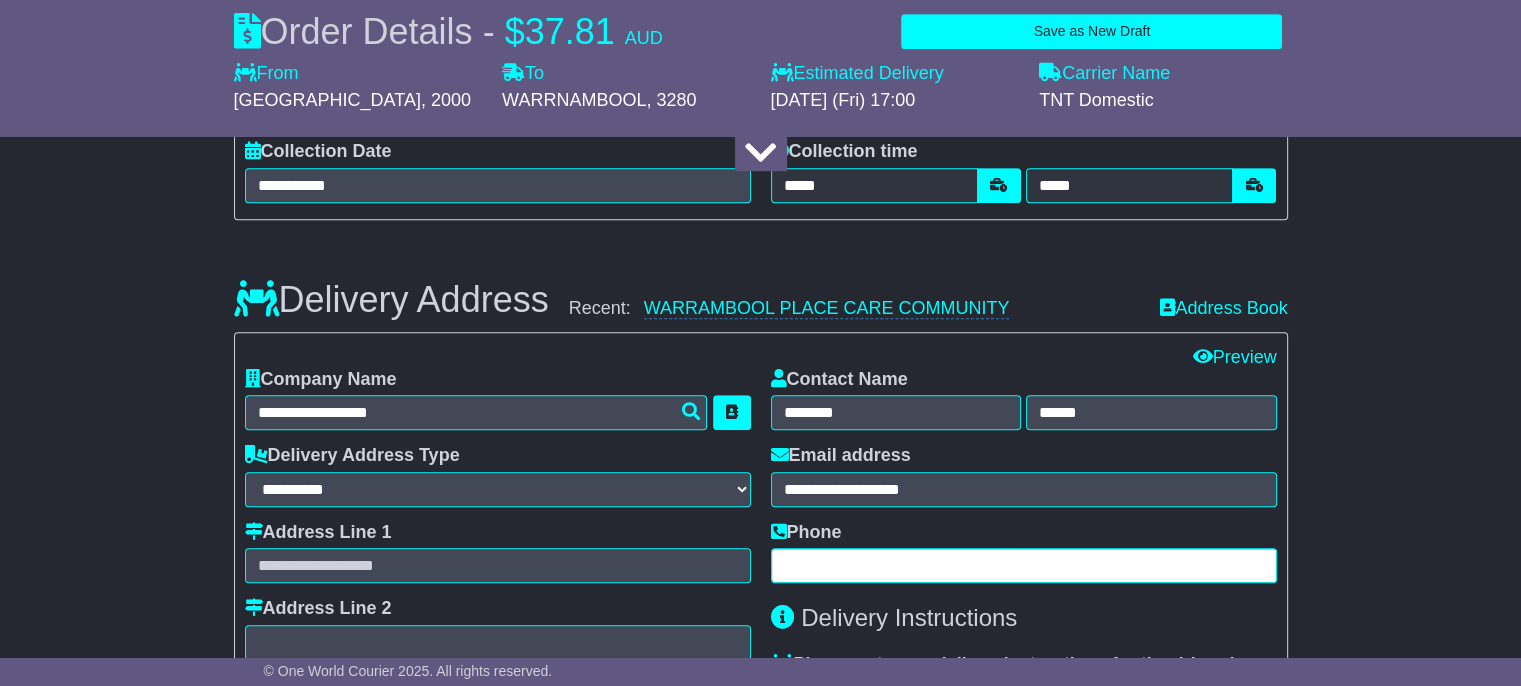 click at bounding box center [1024, 565] 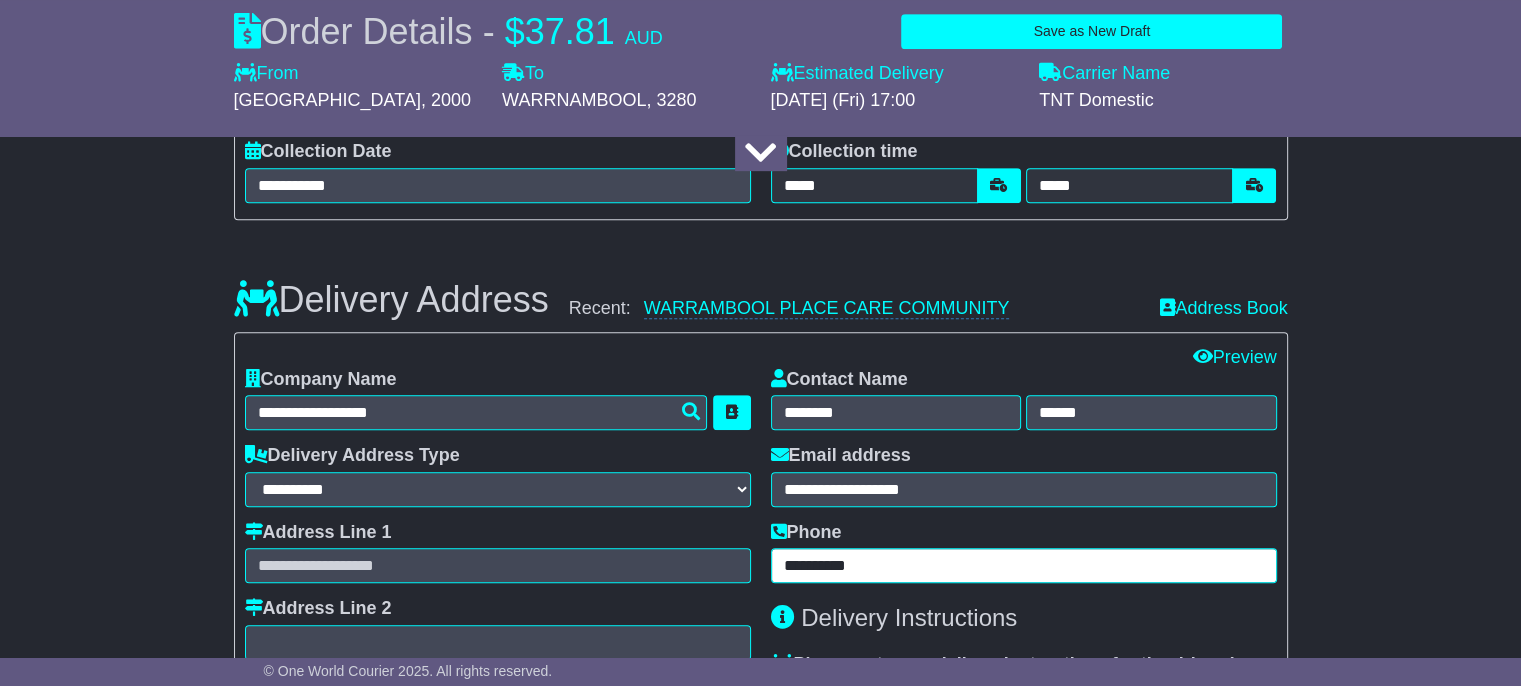 type on "**********" 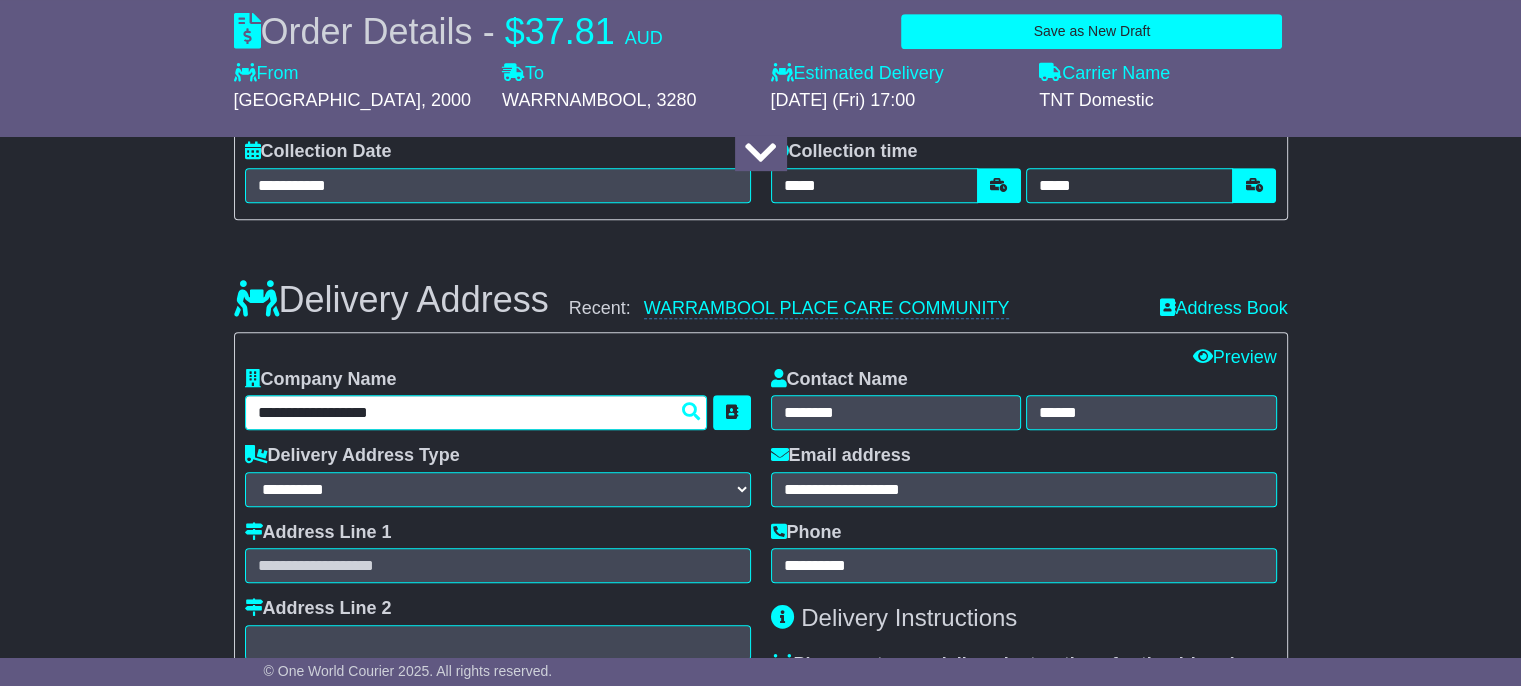 click on "**********" at bounding box center [476, 412] 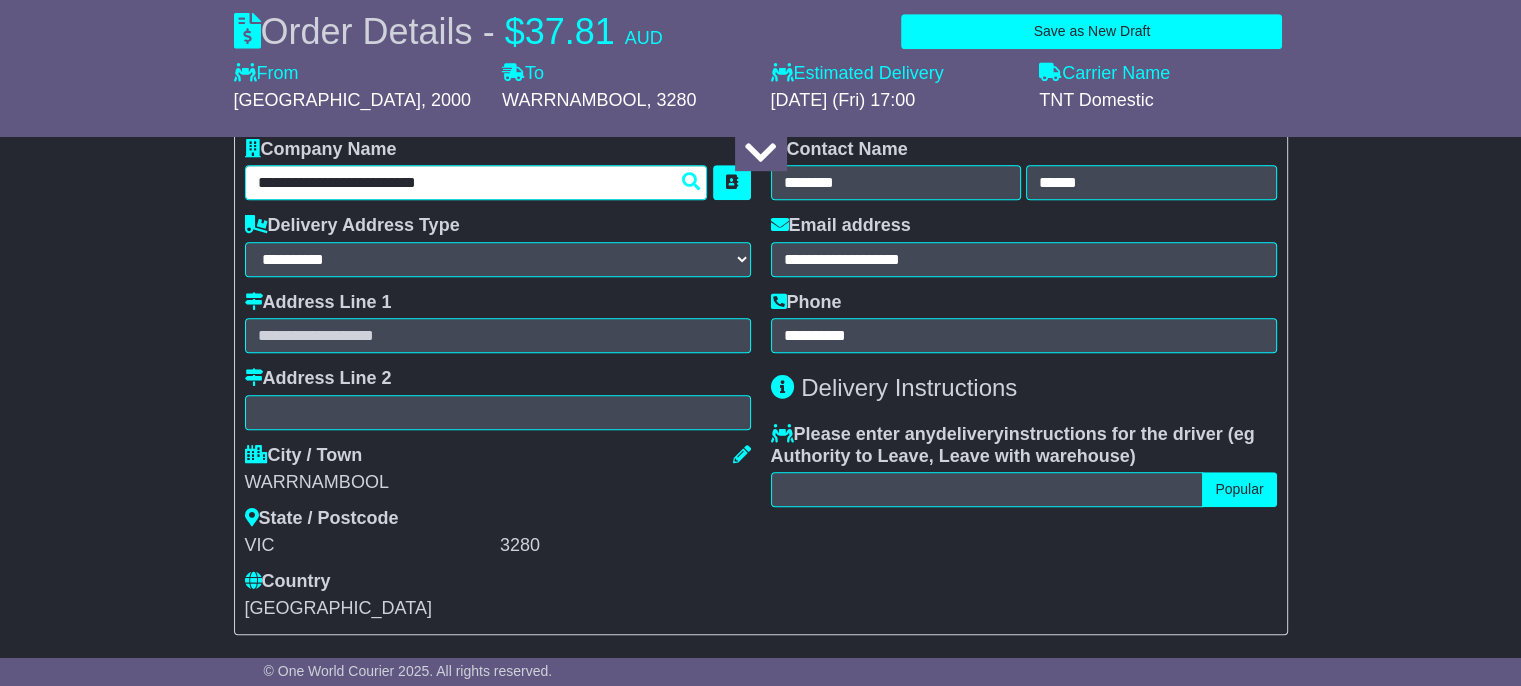 scroll, scrollTop: 1251, scrollLeft: 0, axis: vertical 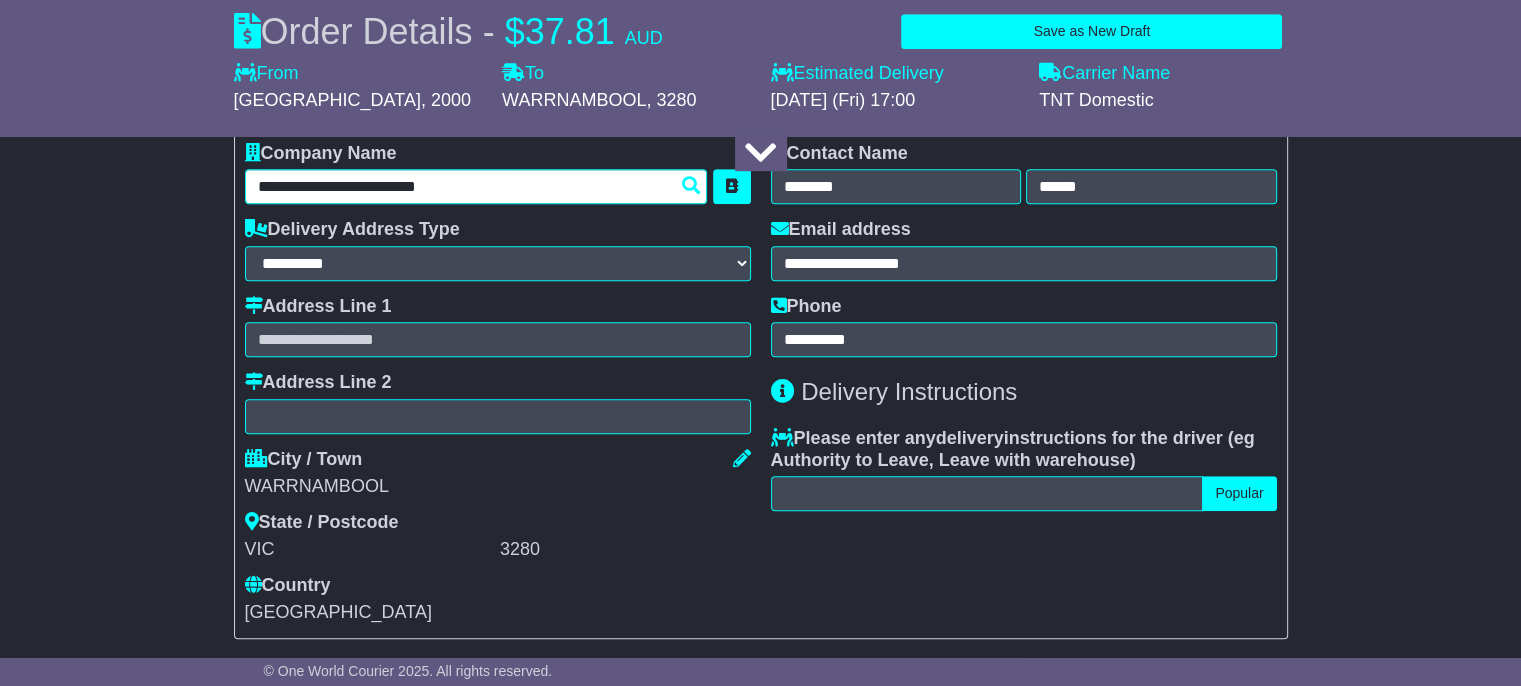type on "**********" 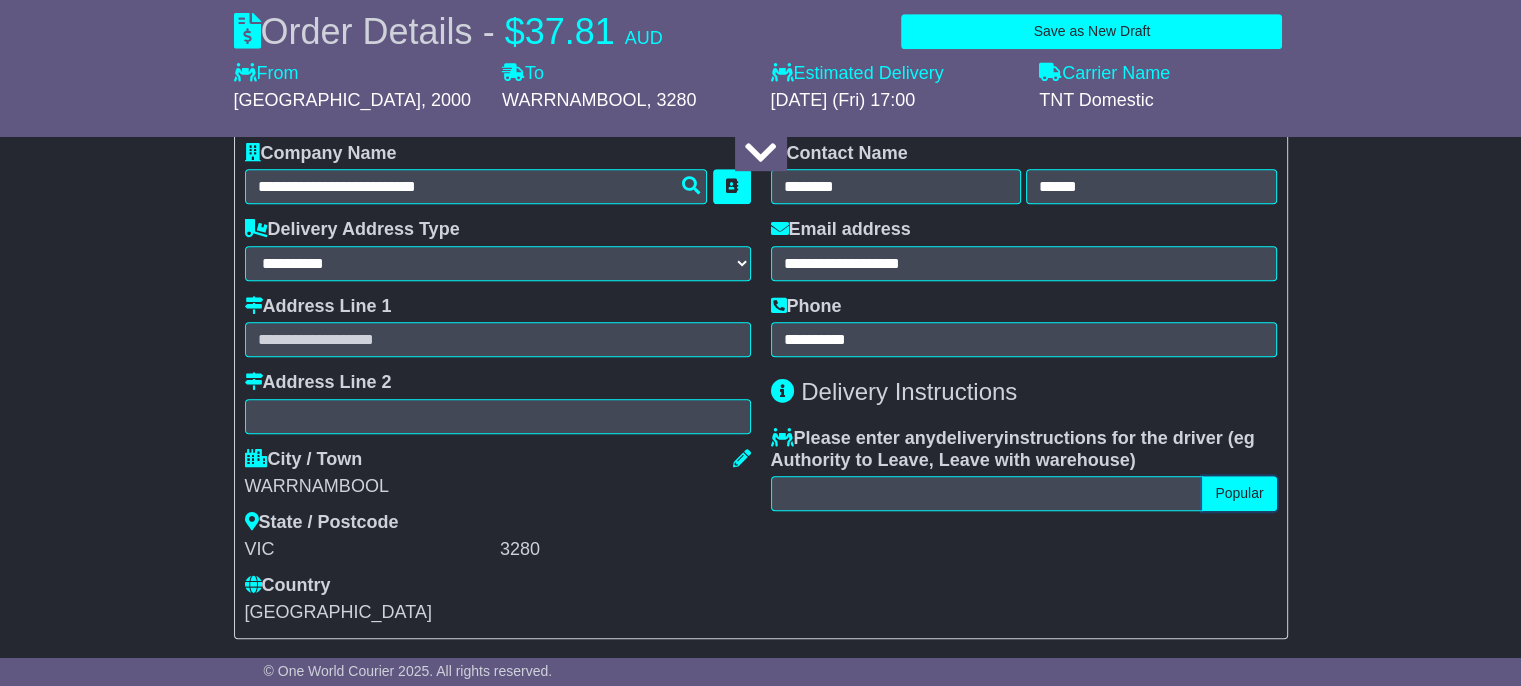 click on "Popular" at bounding box center (1239, 493) 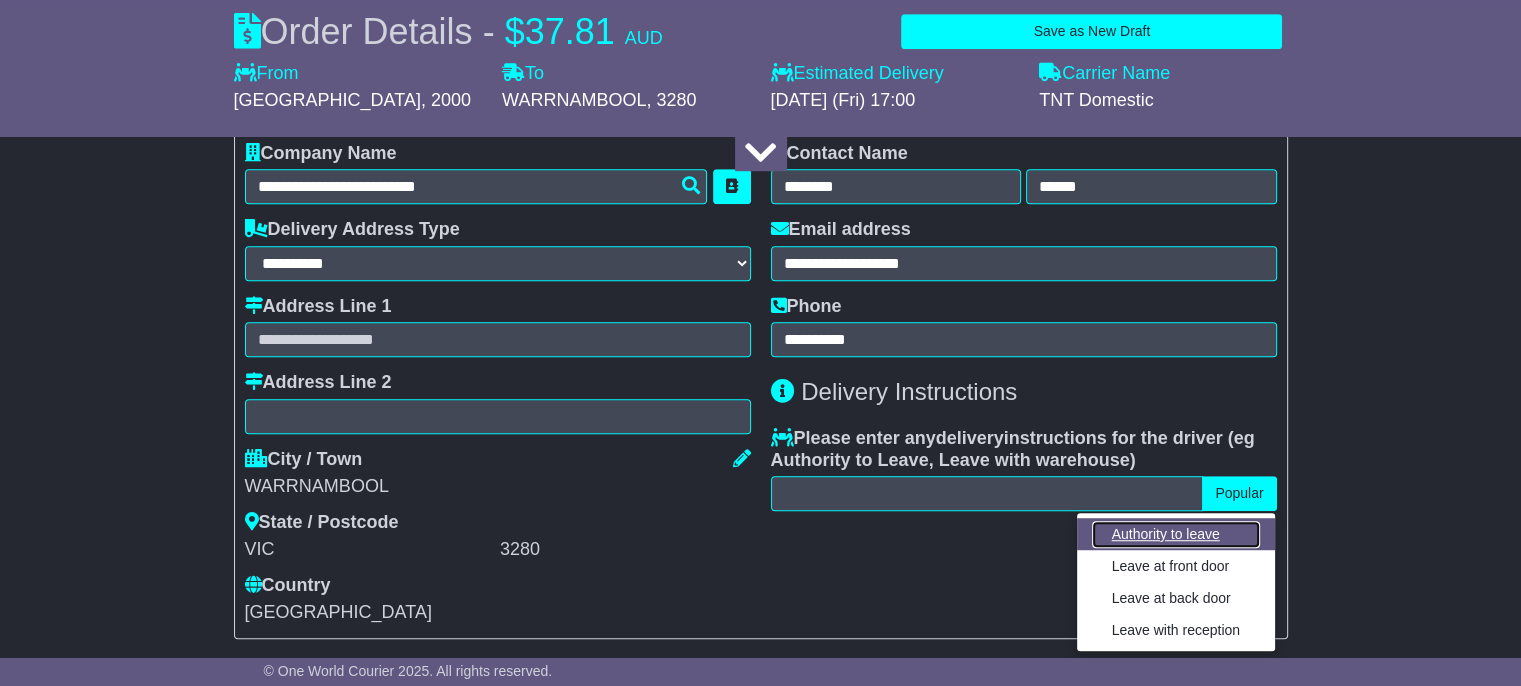 click on "Authority to leave" at bounding box center (1176, 534) 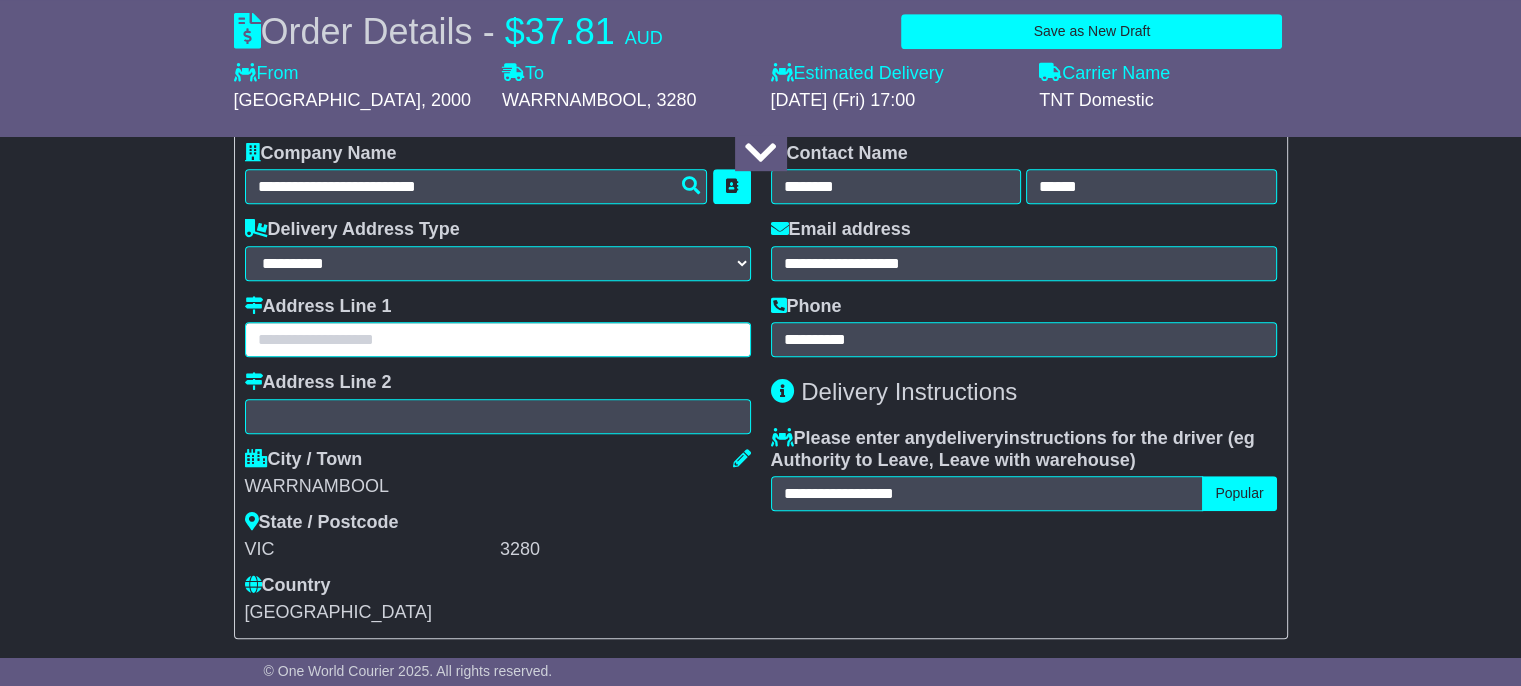 click at bounding box center [498, 339] 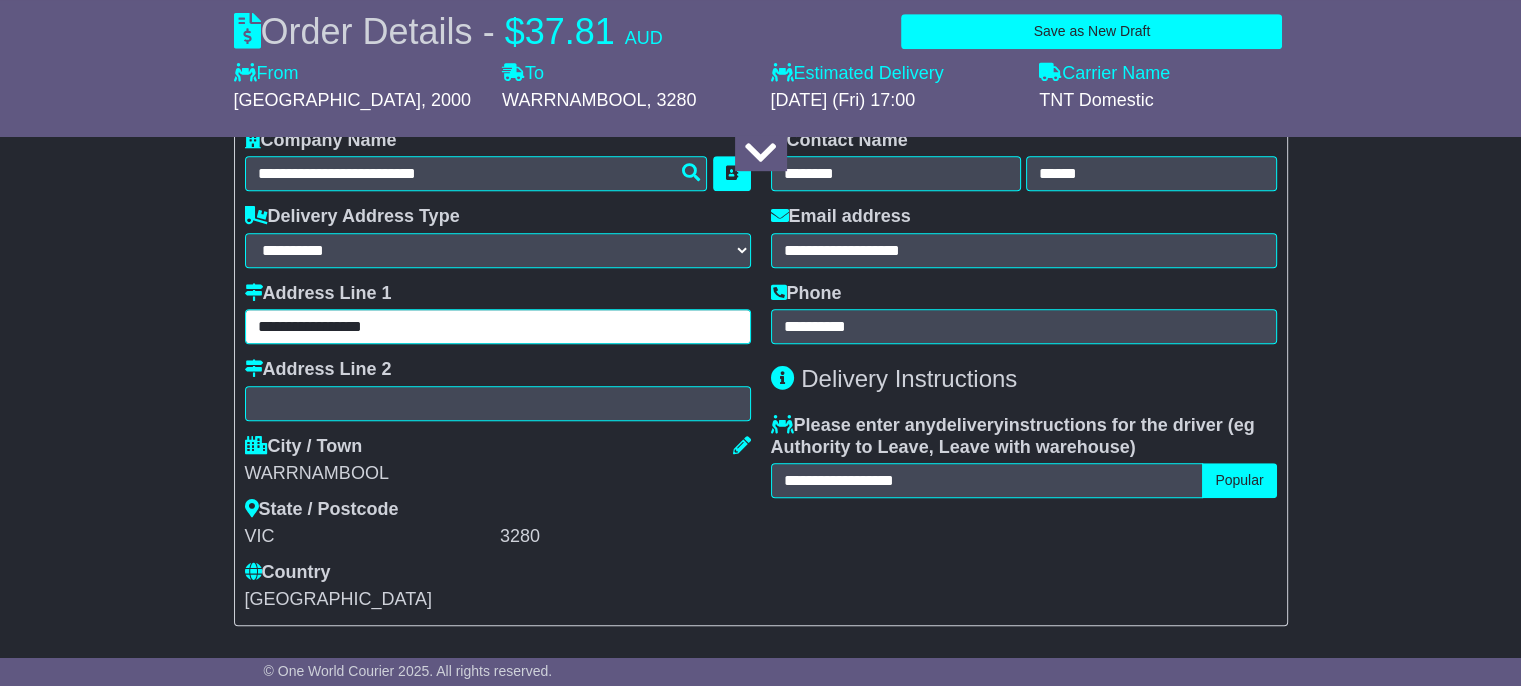 scroll, scrollTop: 1268, scrollLeft: 0, axis: vertical 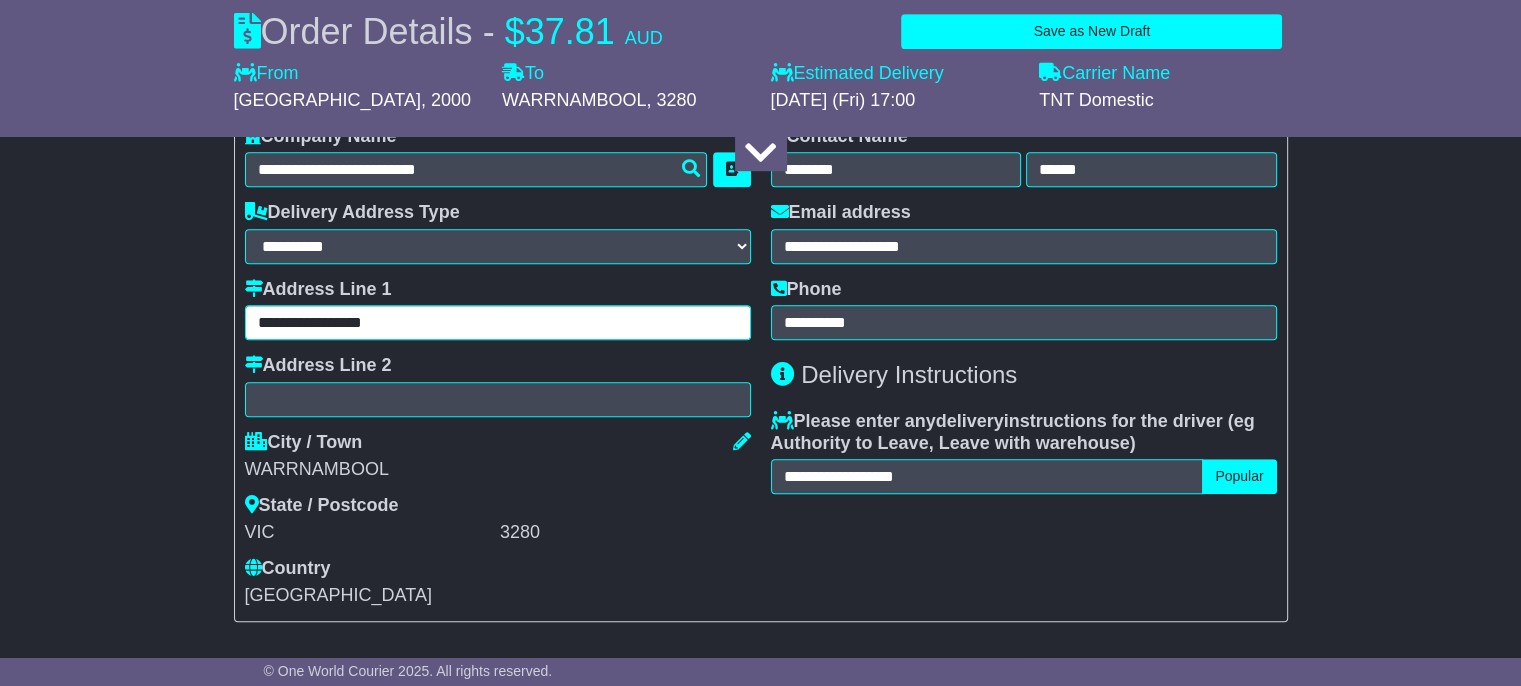 type on "**********" 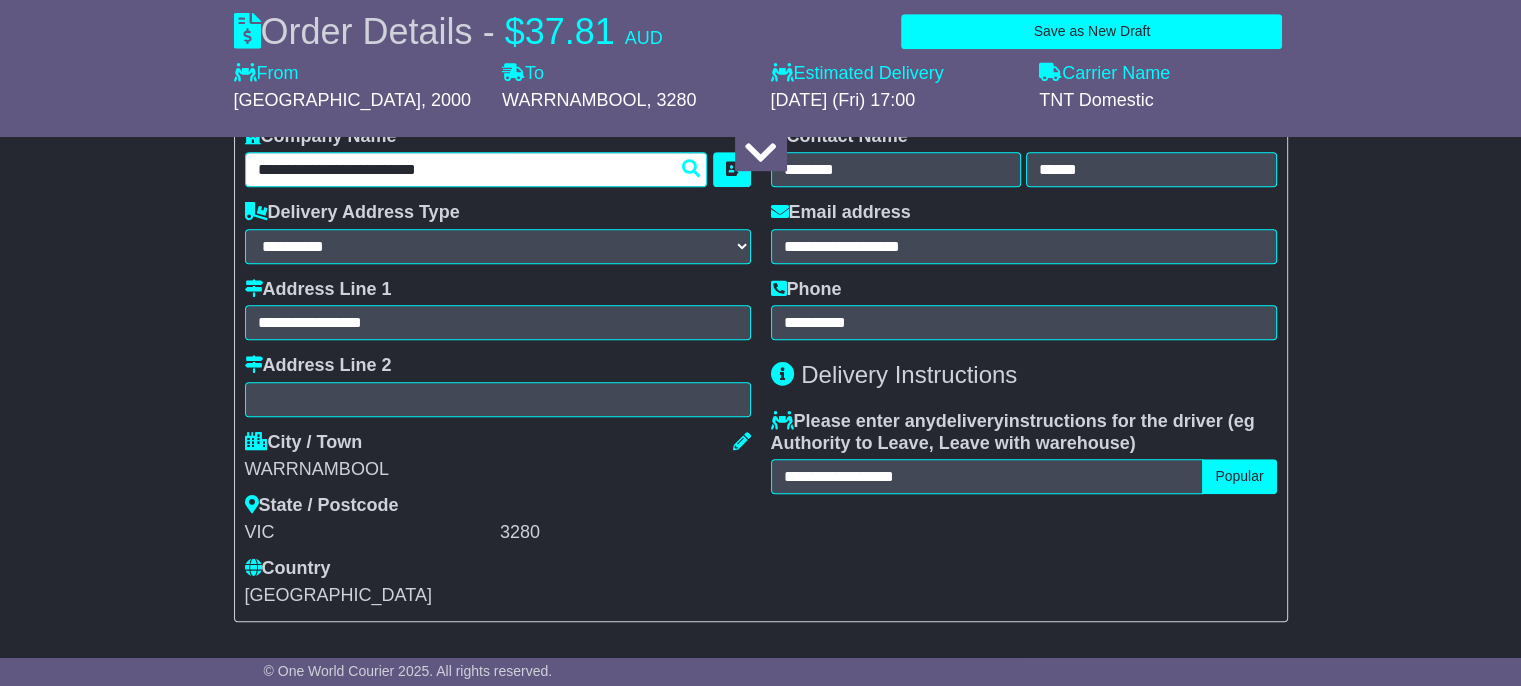 click on "**********" at bounding box center (476, 169) 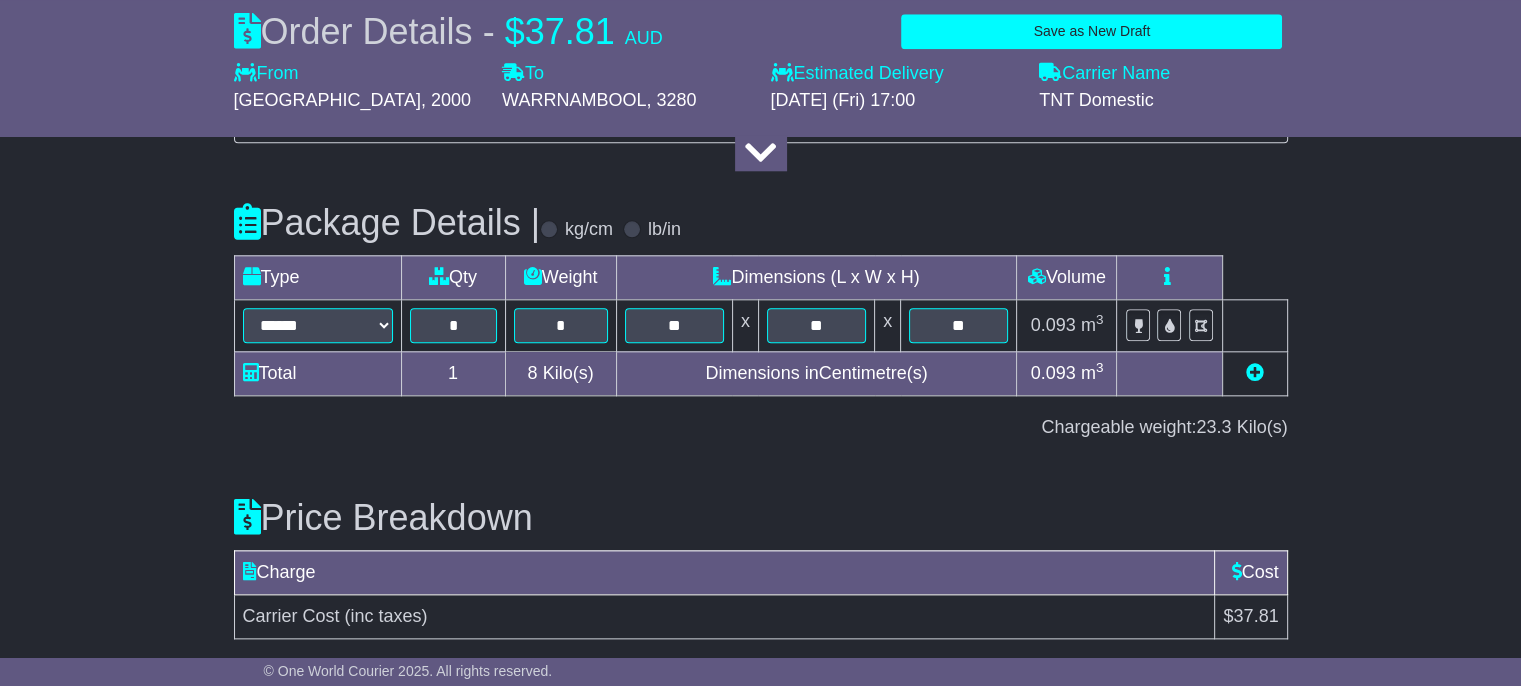 scroll, scrollTop: 2228, scrollLeft: 0, axis: vertical 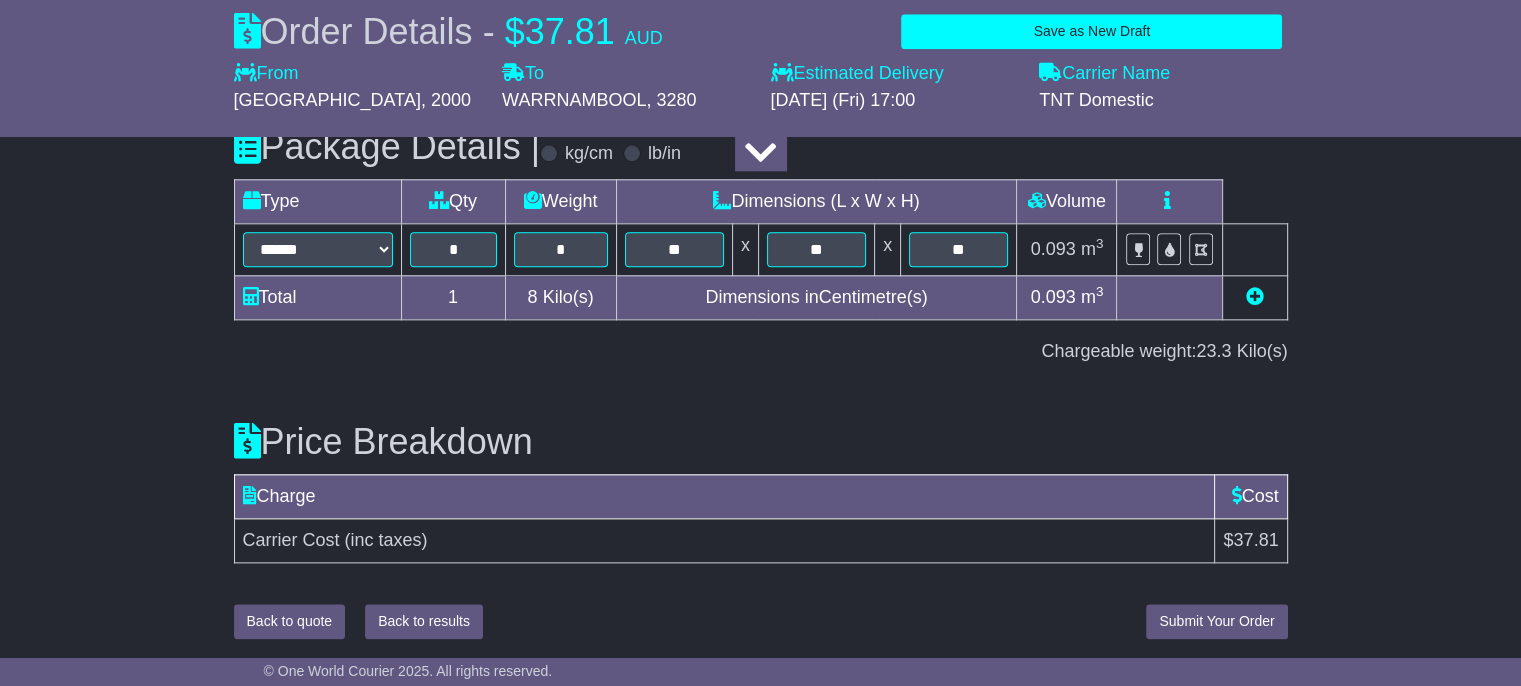 type on "**********" 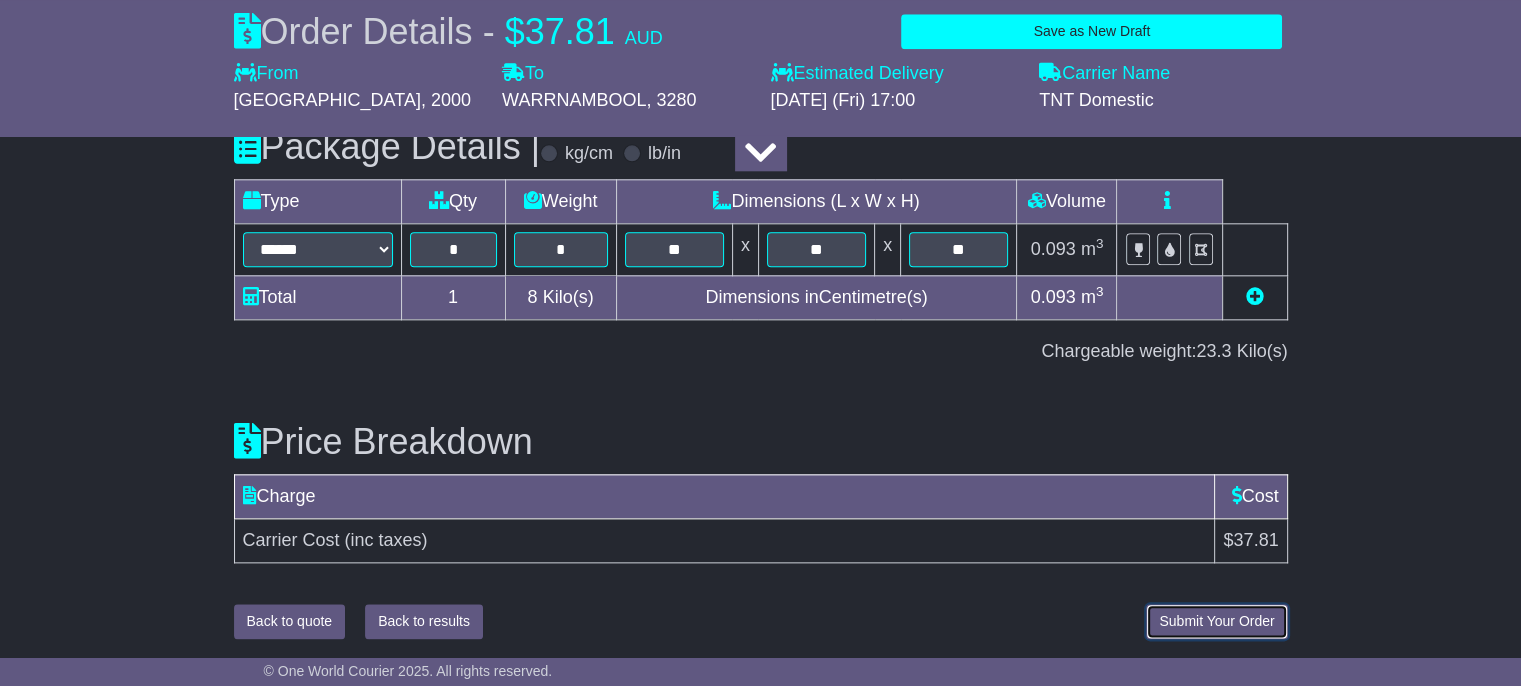 click on "Submit Your Order" at bounding box center (1216, 621) 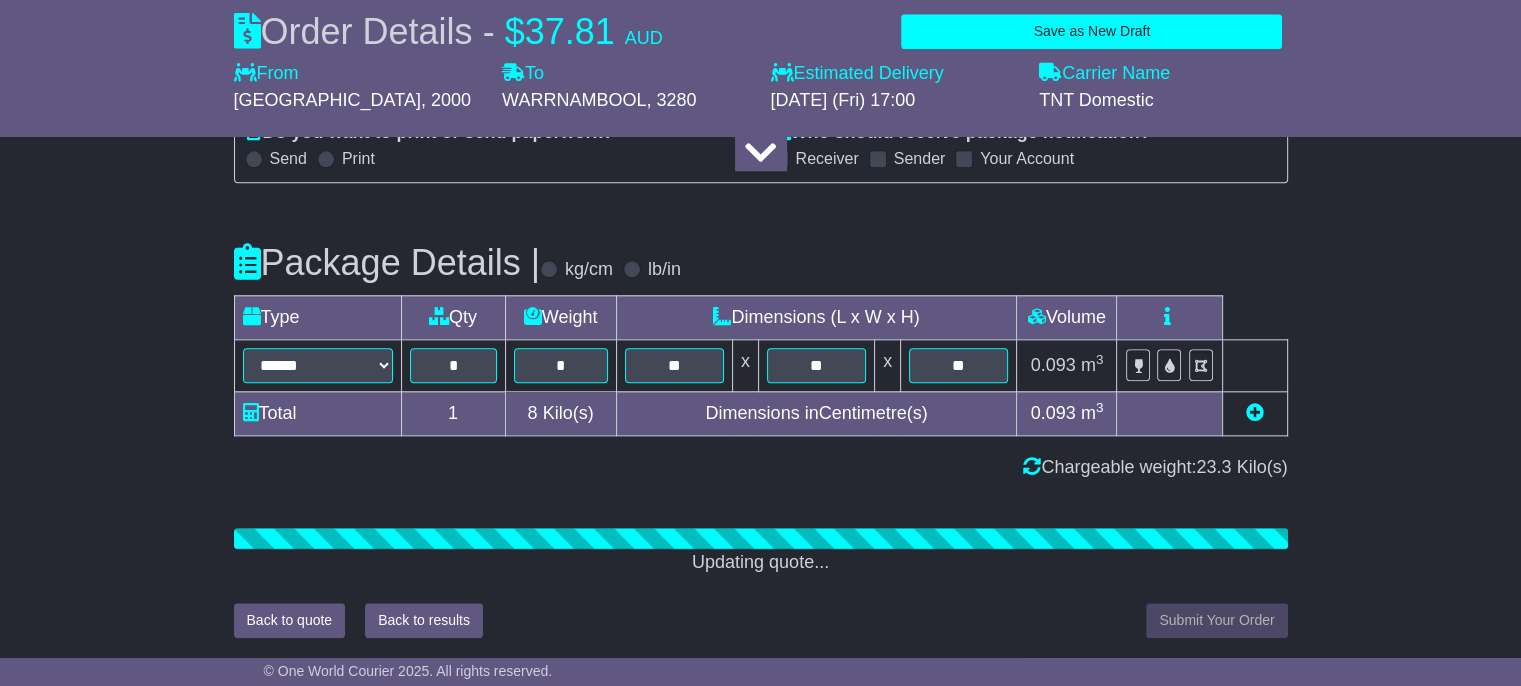 scroll, scrollTop: 2228, scrollLeft: 0, axis: vertical 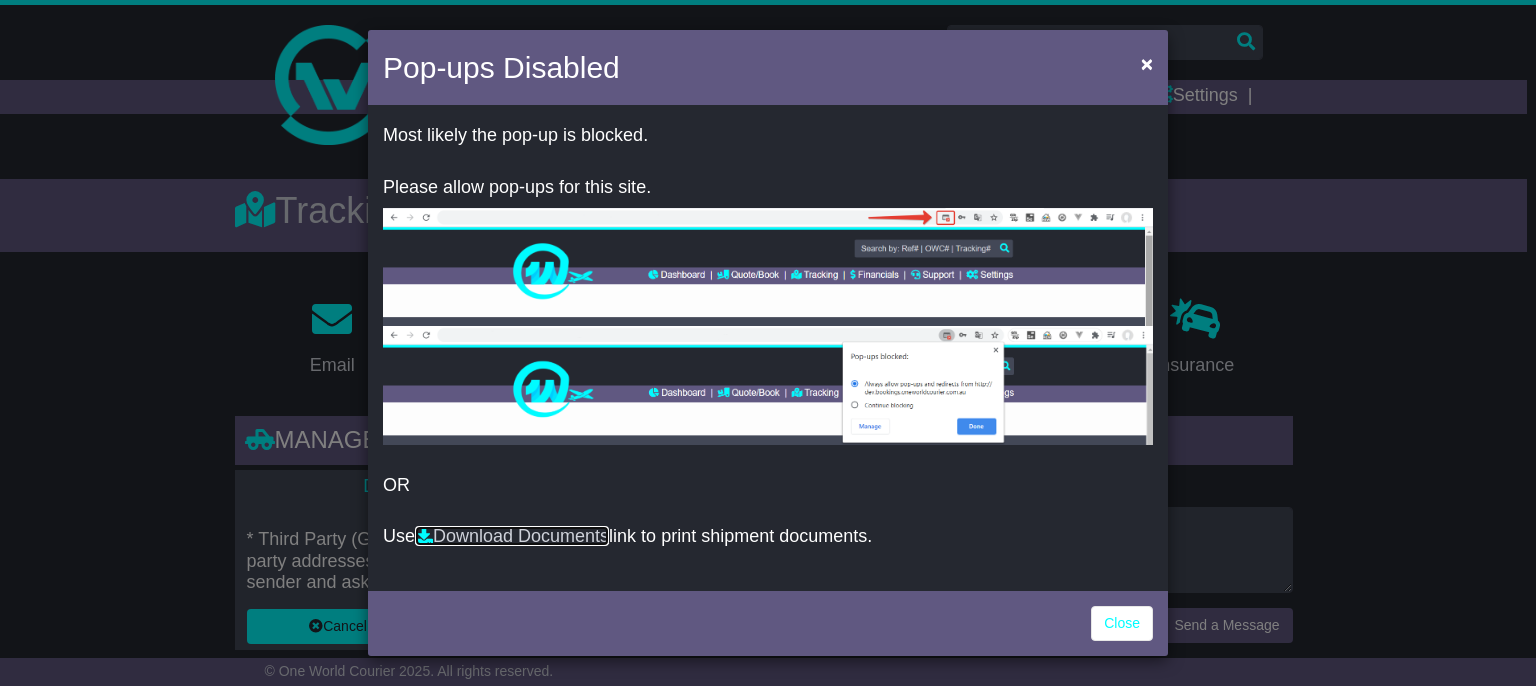 click on "Download Documents" at bounding box center [512, 536] 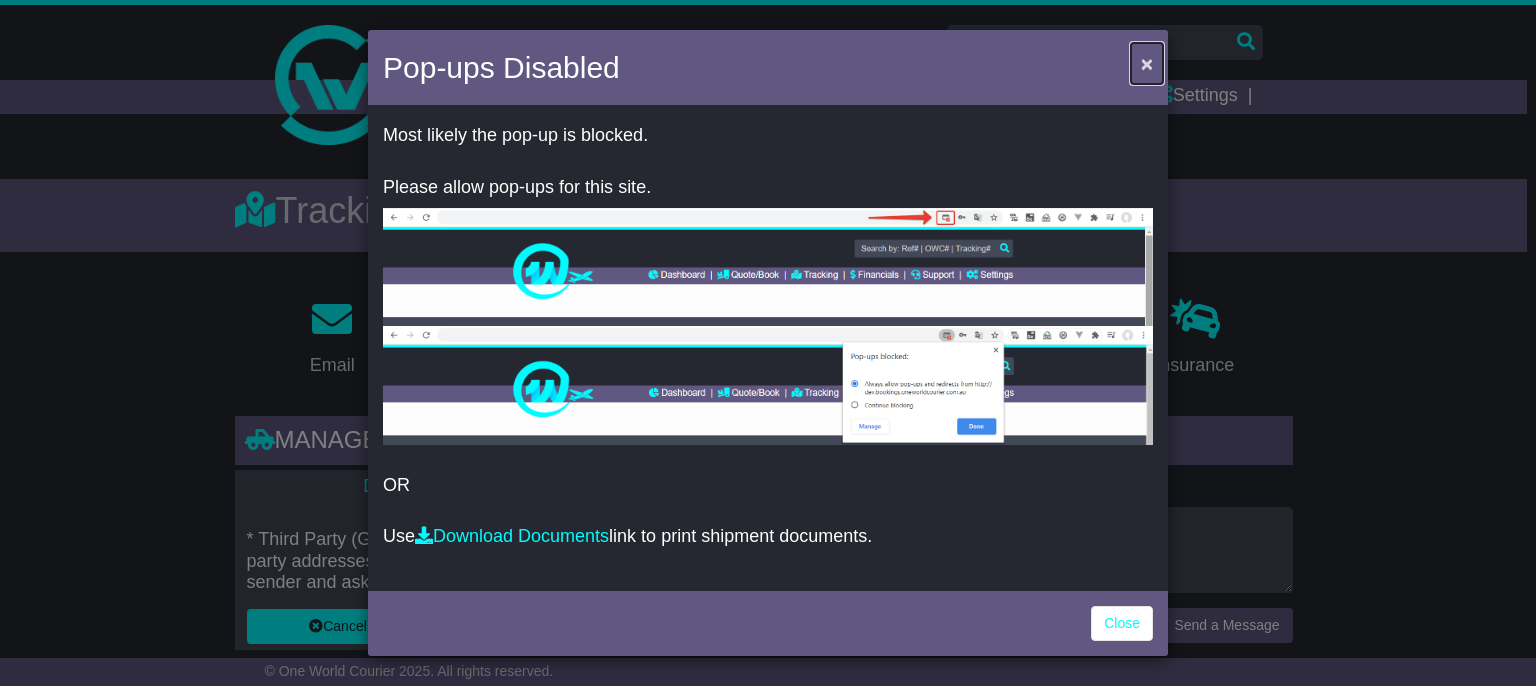 click on "×" at bounding box center [1147, 63] 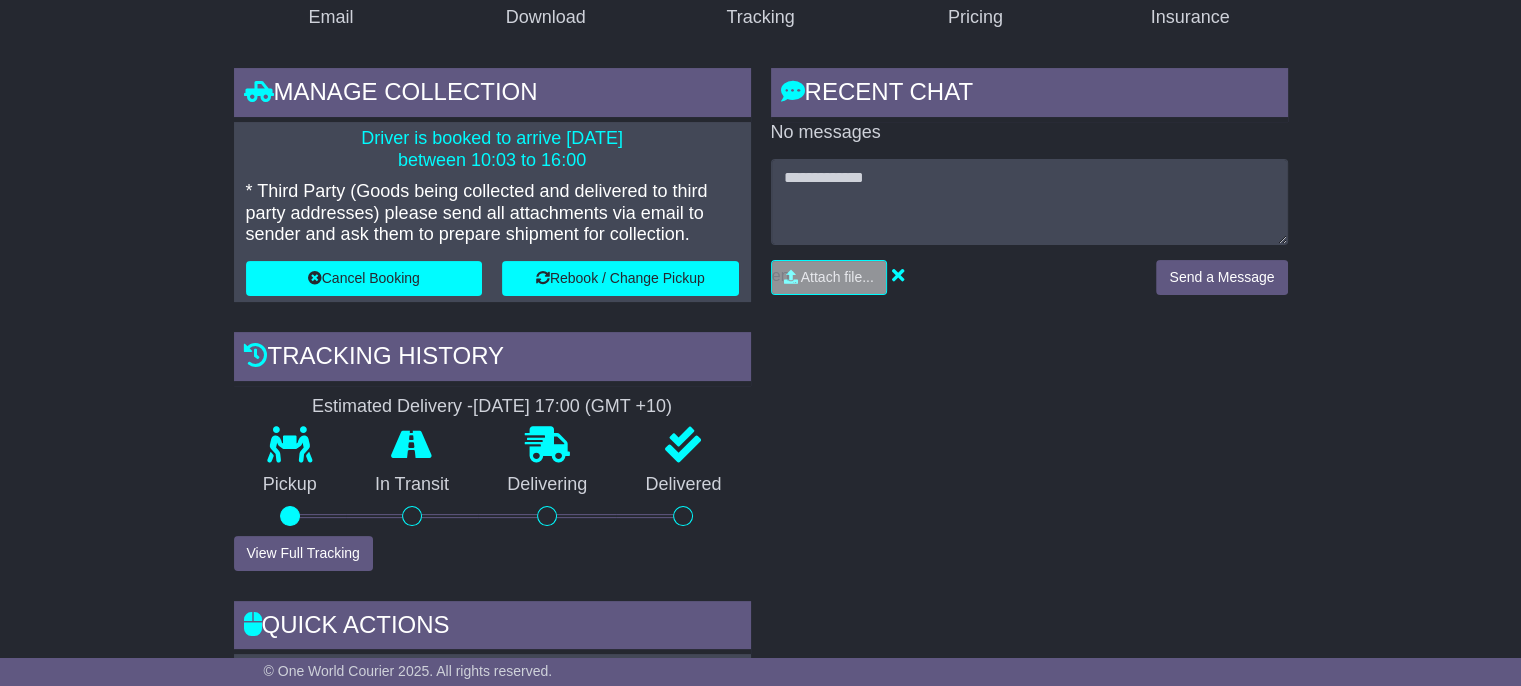 scroll, scrollTop: 355, scrollLeft: 0, axis: vertical 